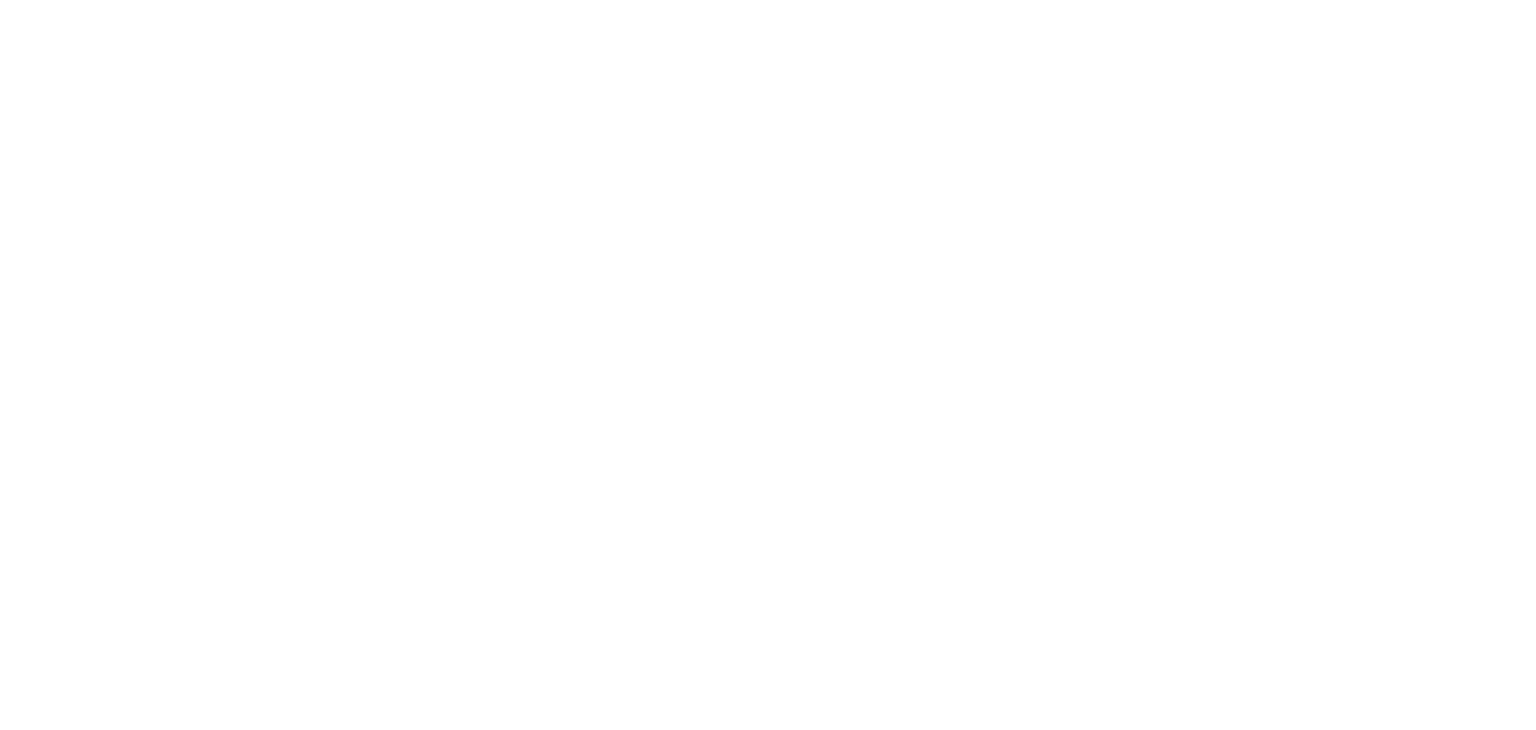 scroll, scrollTop: 0, scrollLeft: 0, axis: both 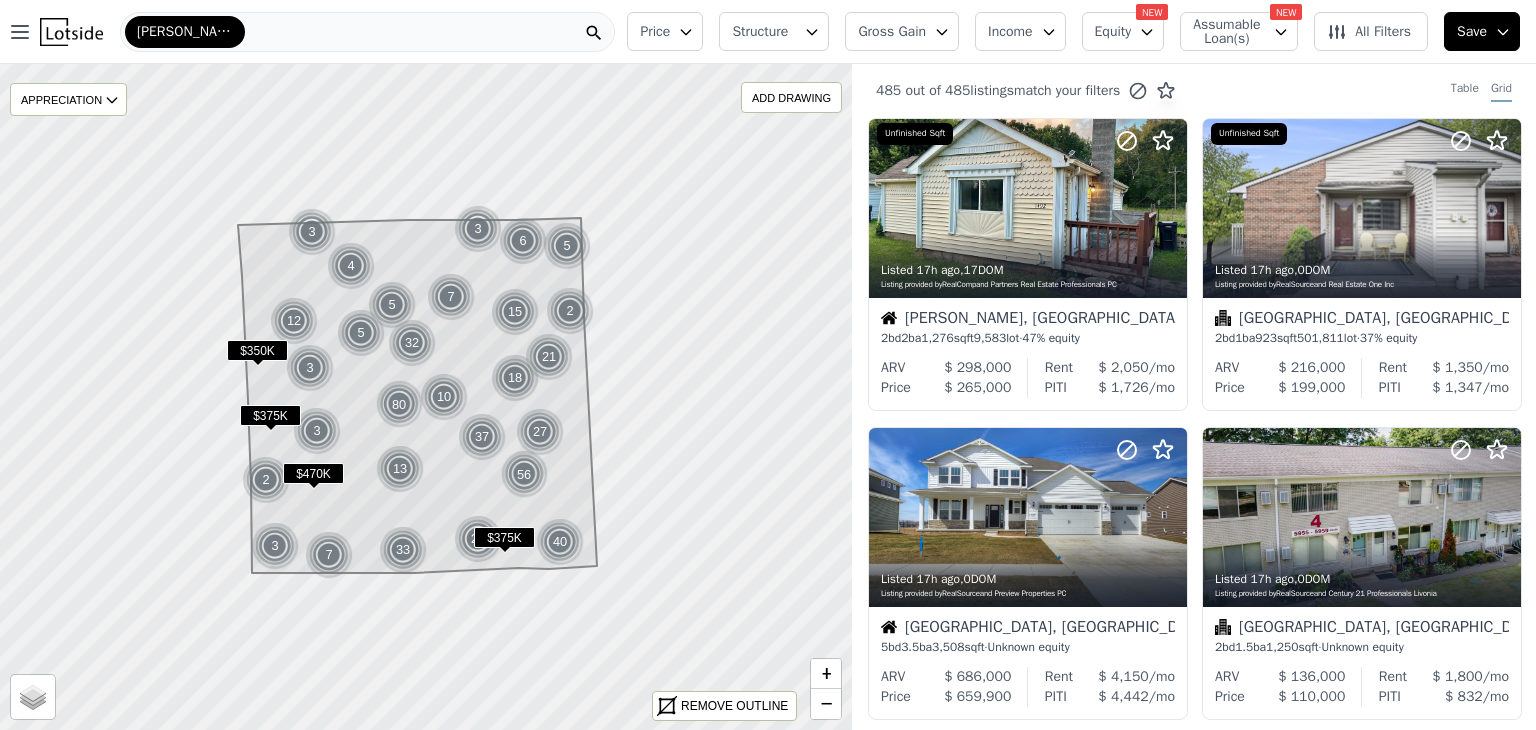 click on "Gross Gain" at bounding box center [902, 31] 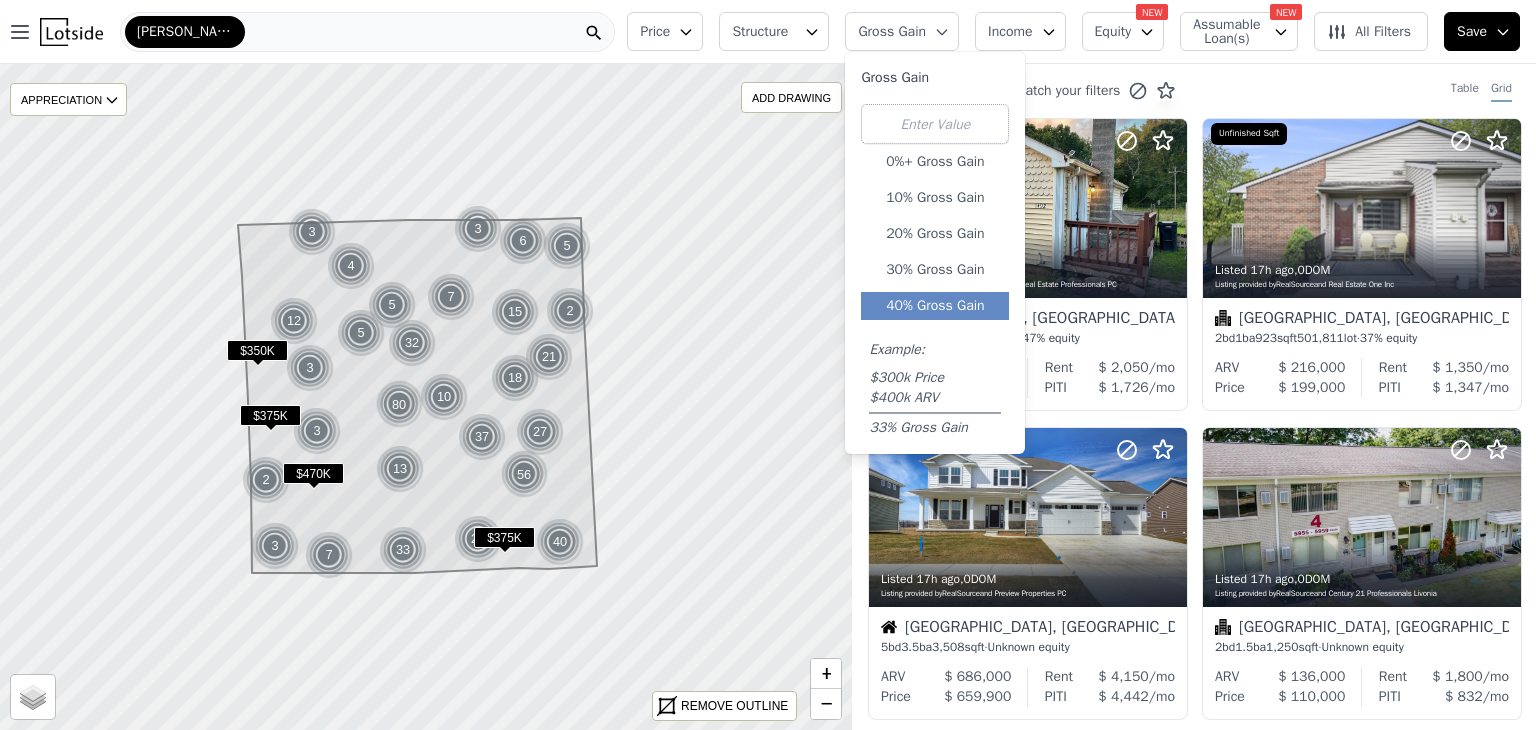 click on "40% Gross Gain" at bounding box center (935, 306) 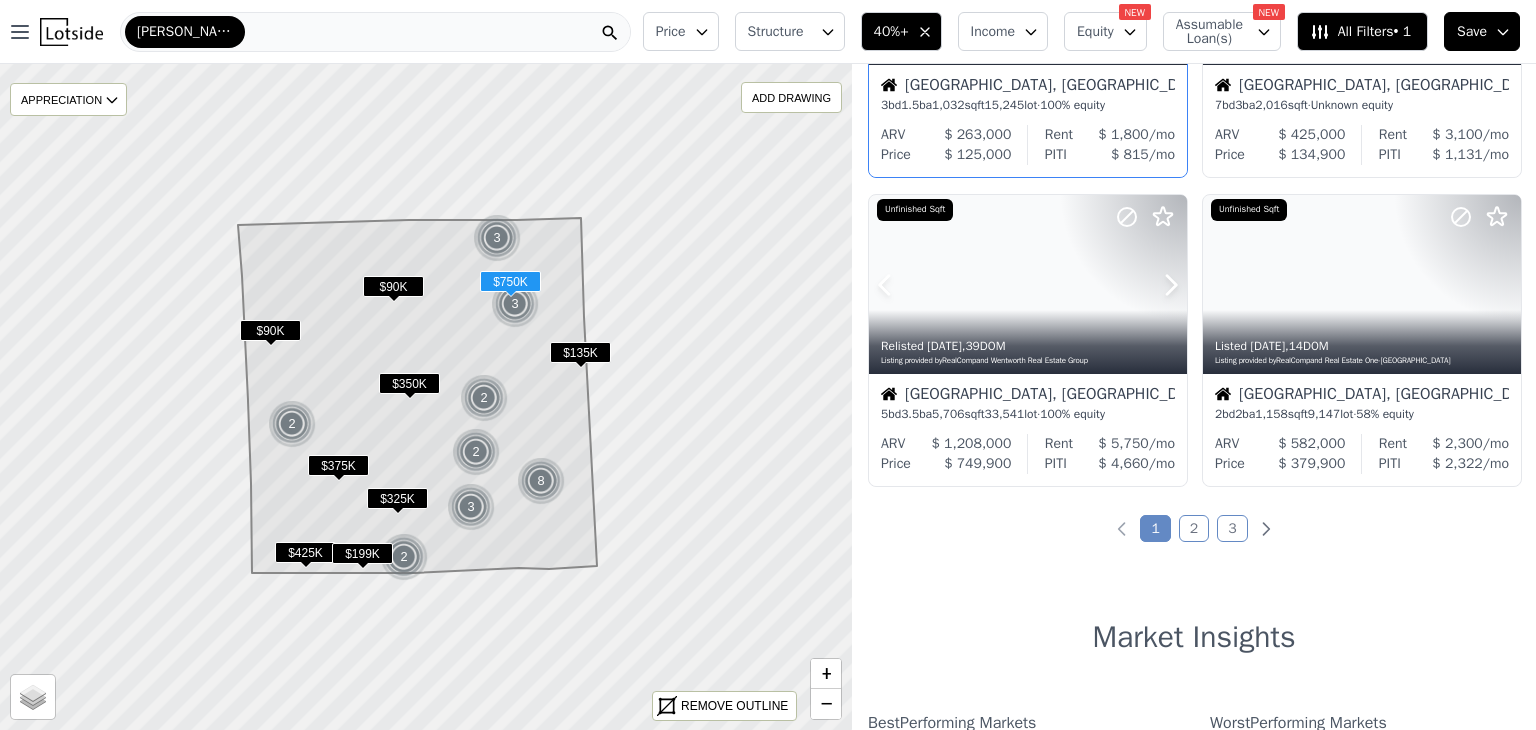 scroll, scrollTop: 1472, scrollLeft: 0, axis: vertical 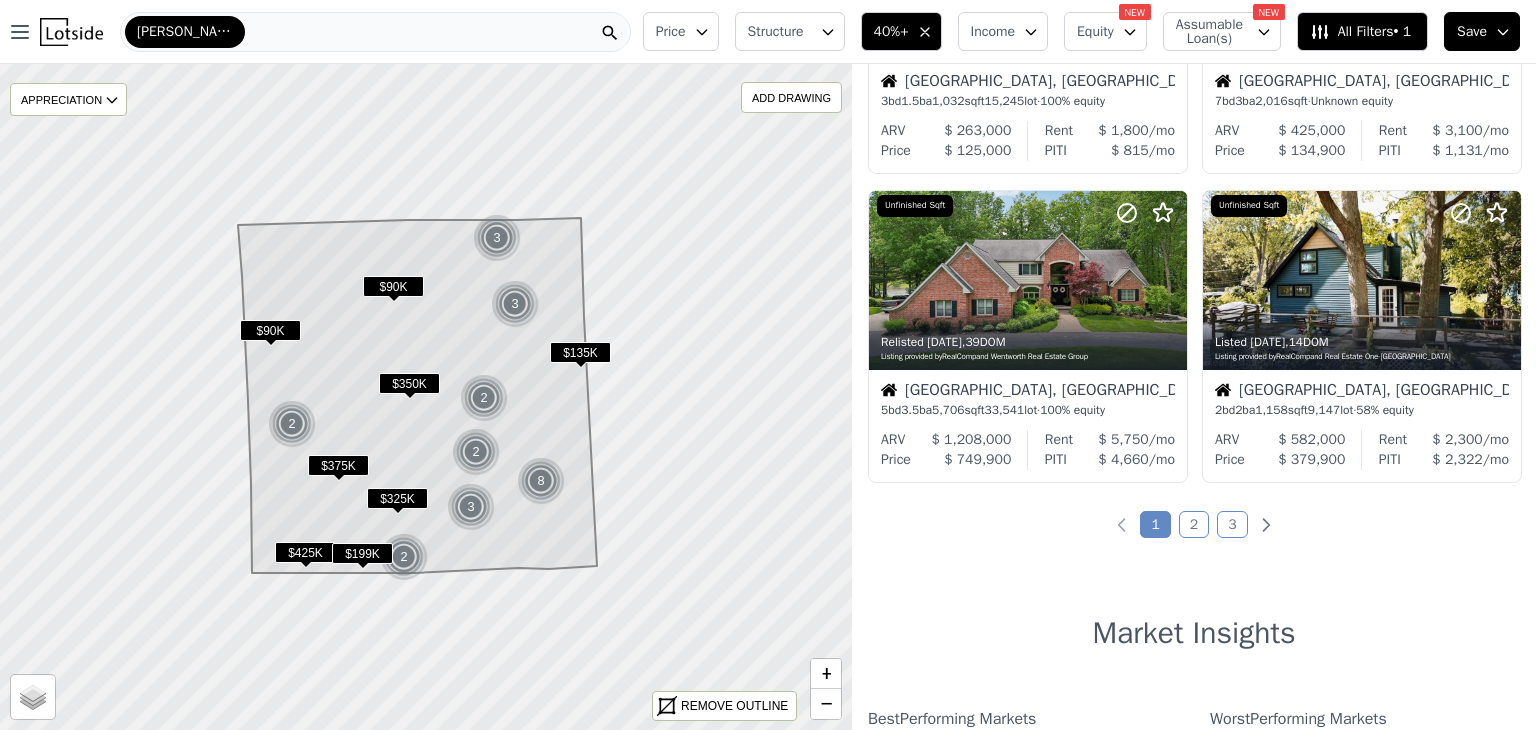 click on "2" at bounding box center (1194, 524) 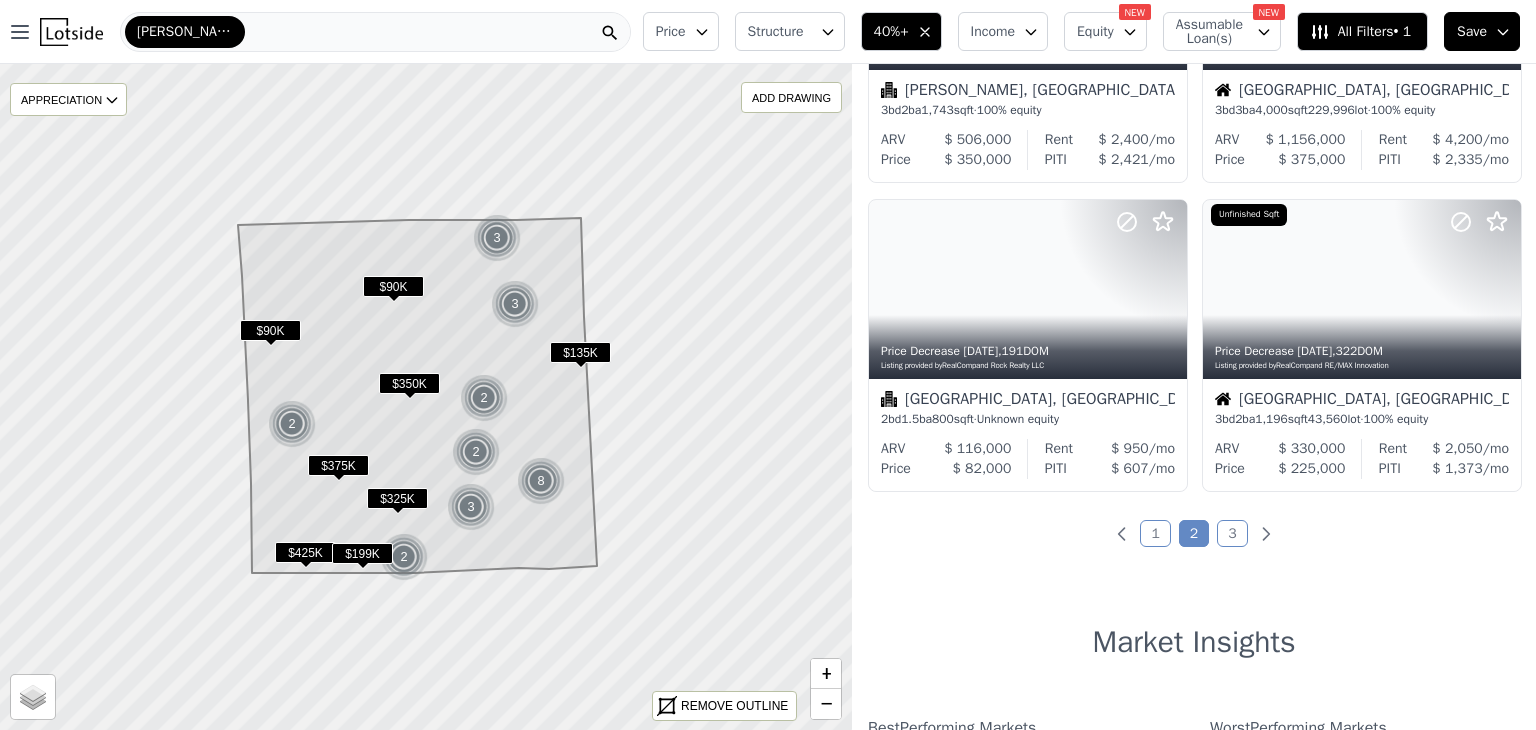 scroll, scrollTop: 1472, scrollLeft: 0, axis: vertical 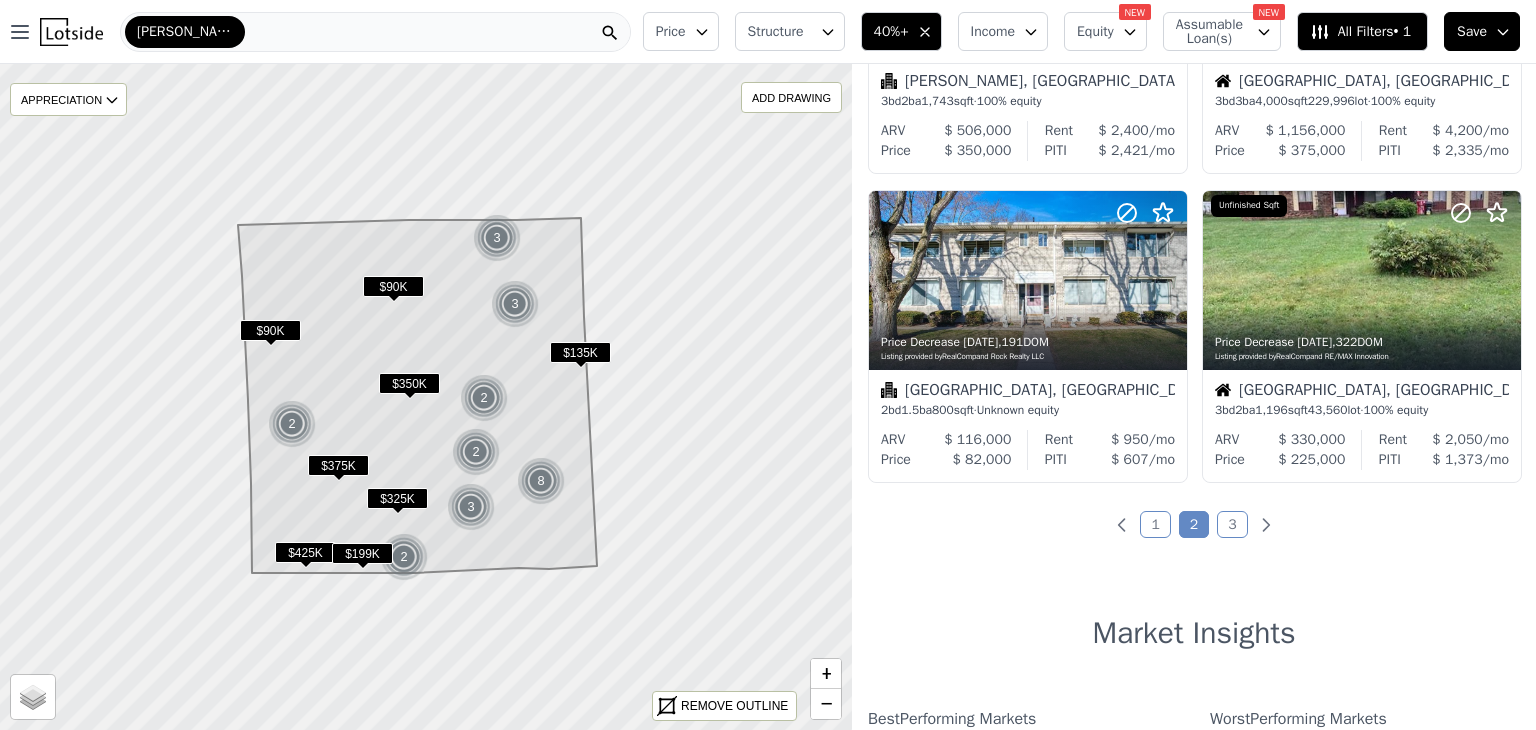 click on "3" at bounding box center [1232, 524] 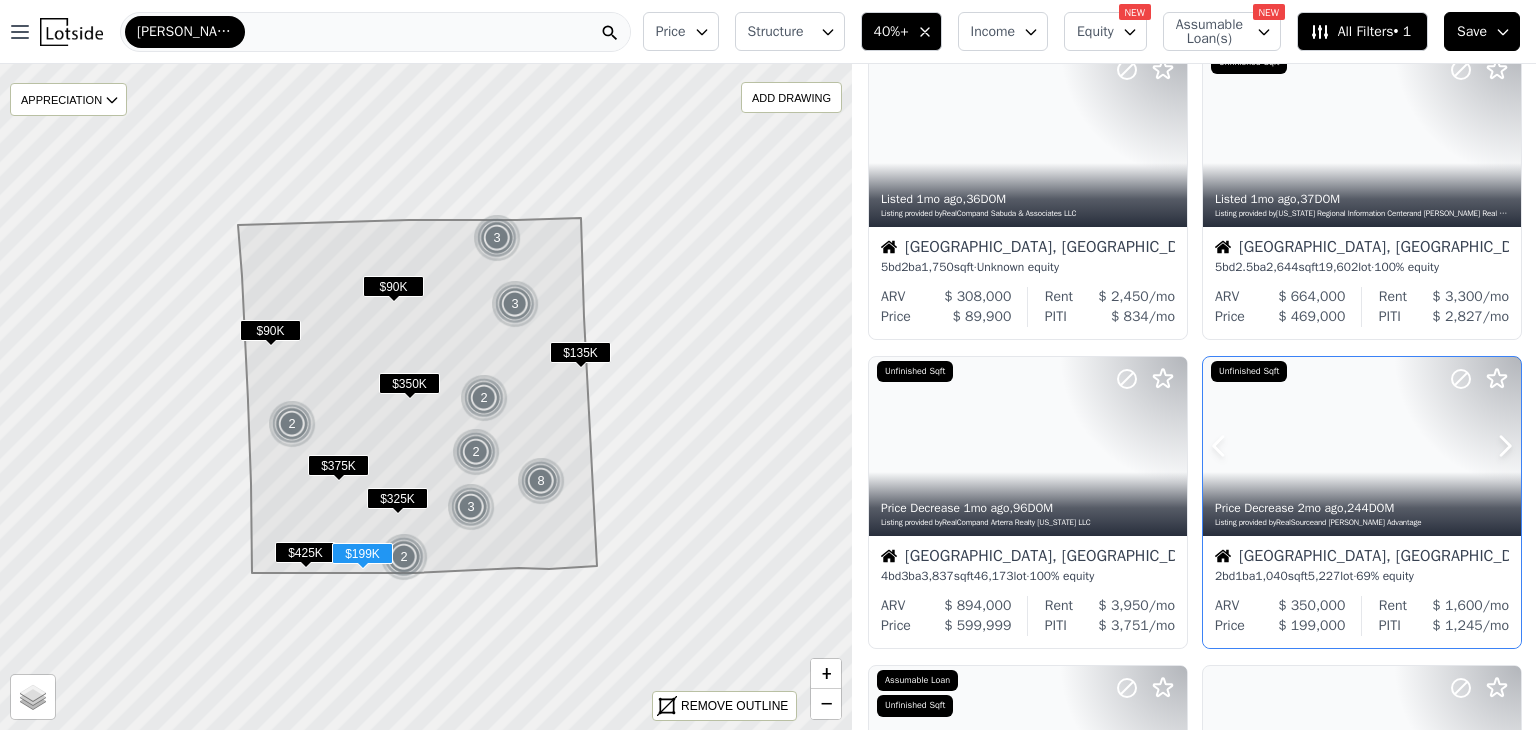 scroll, scrollTop: 73, scrollLeft: 0, axis: vertical 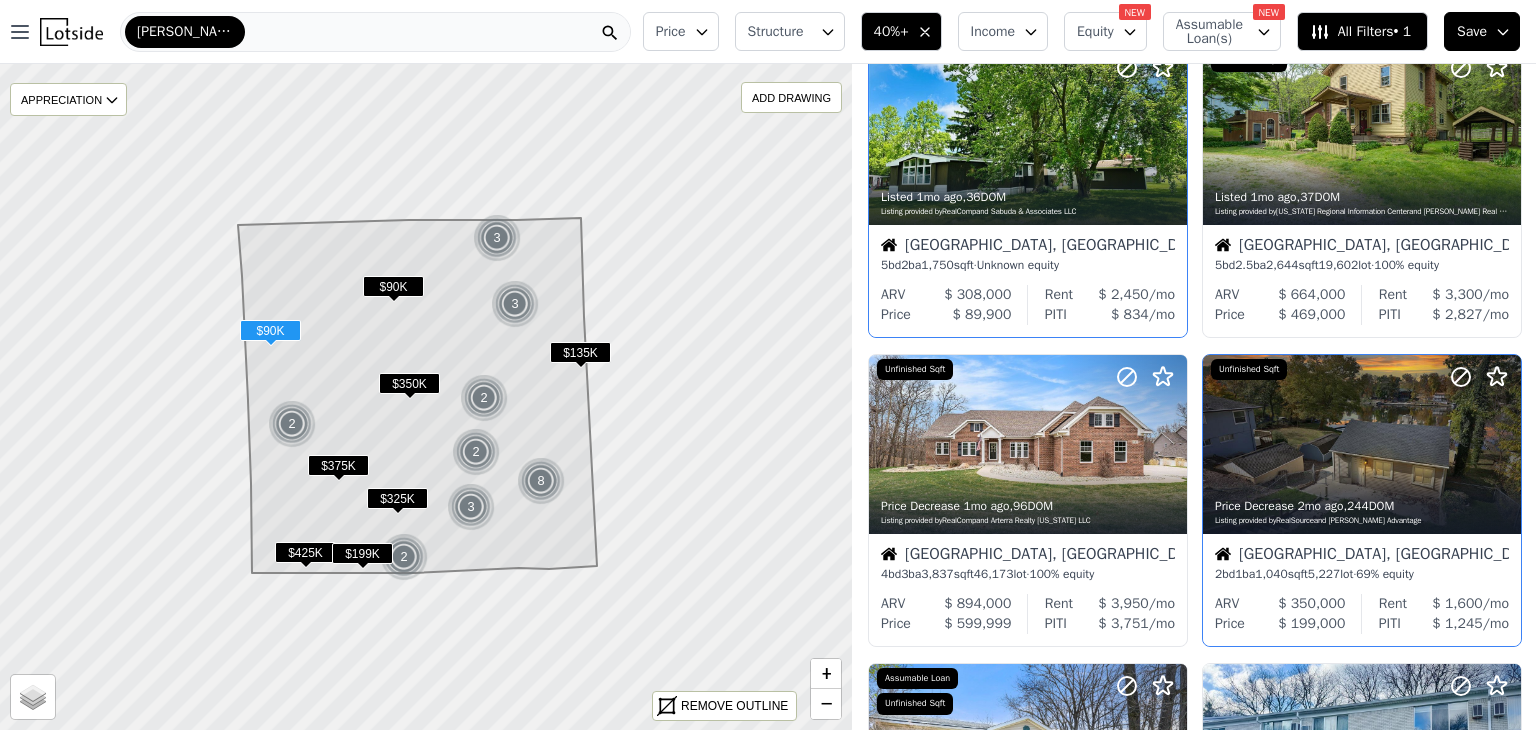 click on "Livingston, MI" at bounding box center [1028, 247] 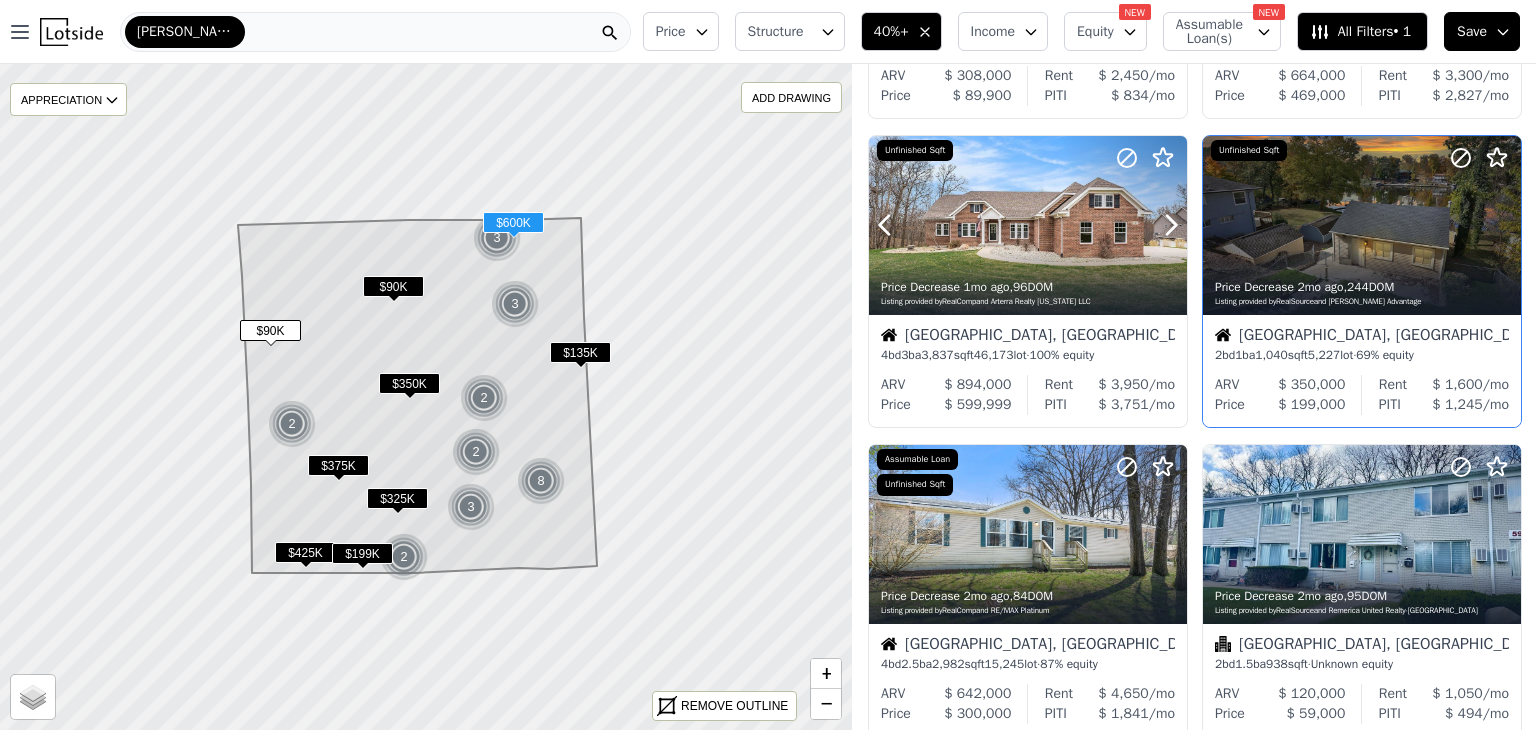 scroll, scrollTop: 296, scrollLeft: 0, axis: vertical 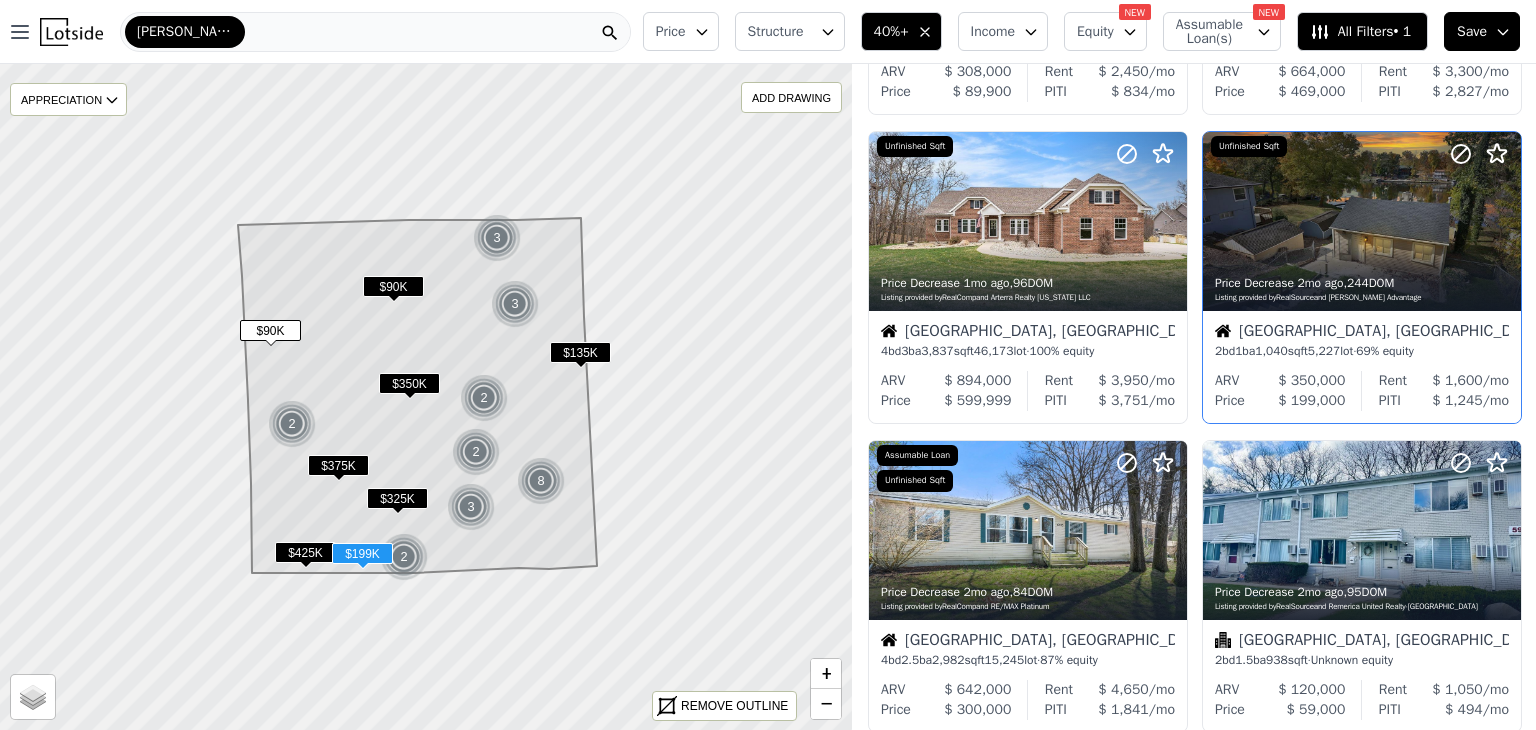click on "Rent $ 1,600 /mo PITI $ 1,245 /mo" at bounding box center [1444, 391] 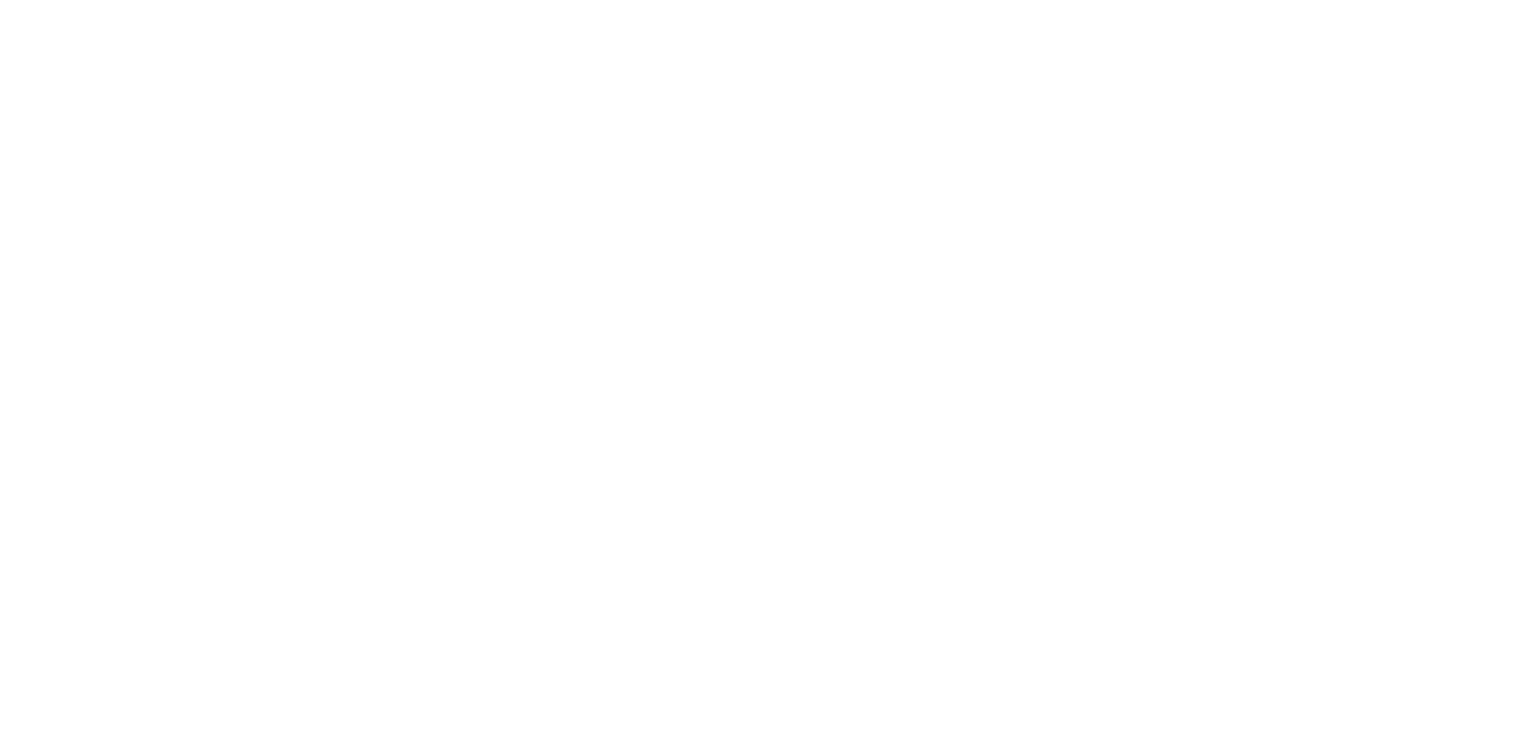 scroll, scrollTop: 0, scrollLeft: 0, axis: both 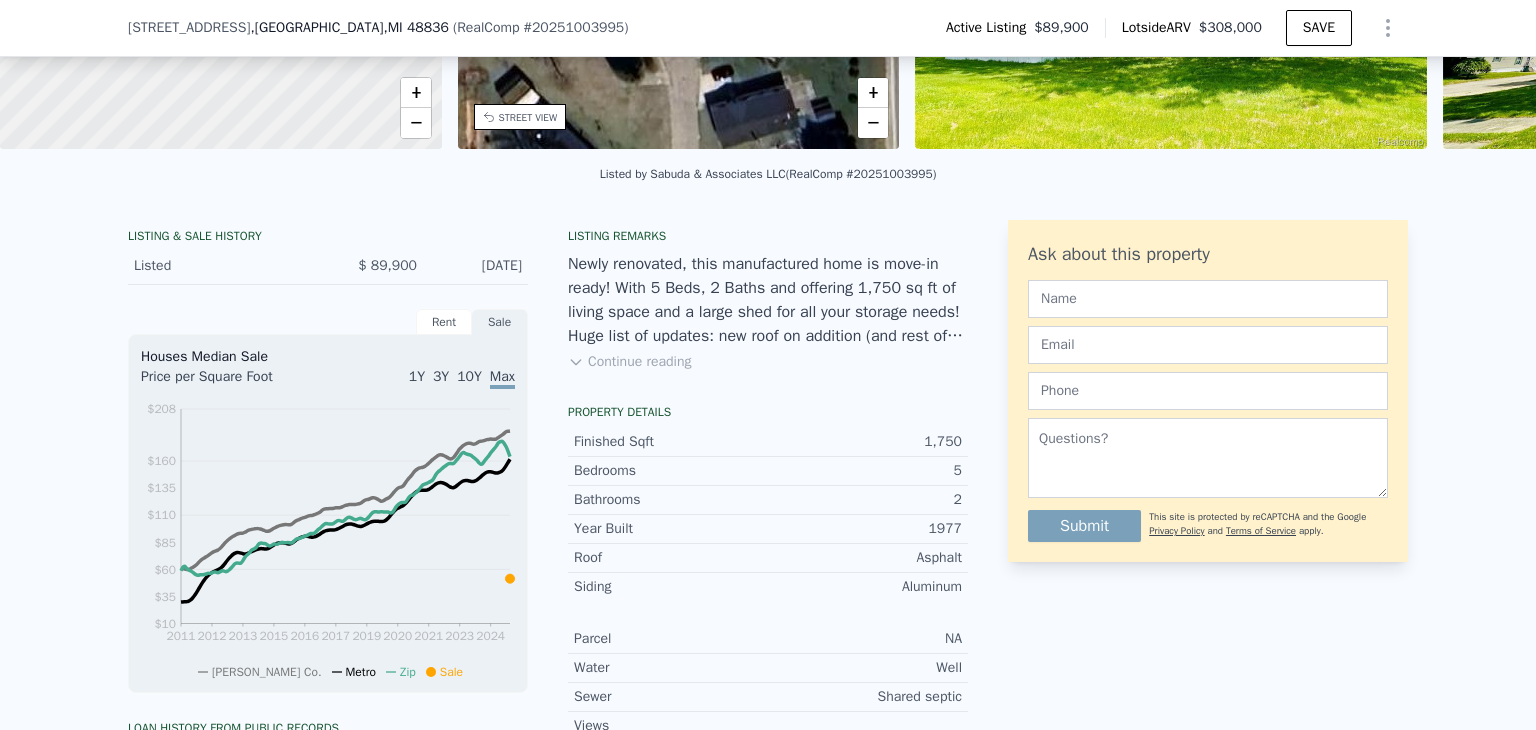 click on "Listing remarks Newly renovated, this manufactured home is move-in ready! With 5 Beds, 2 Baths and offering 1,750 sq ft of living space and a large shed for all your storage needs! Huge list of updates: new roof on addition (and rest of the roof in the last 5 years), windows, renovated kitchen and appliances, furnace, water heater, panel, water softener, vinyl plank flooring, light fixtures, and more! Soak up the sun from your back deck! Conveniently located only 5 minutes from I-96. Alans Park $350 Lot Rent includes Trash and Water. Schedule your showing today!  Continue reading" at bounding box center [768, 312] 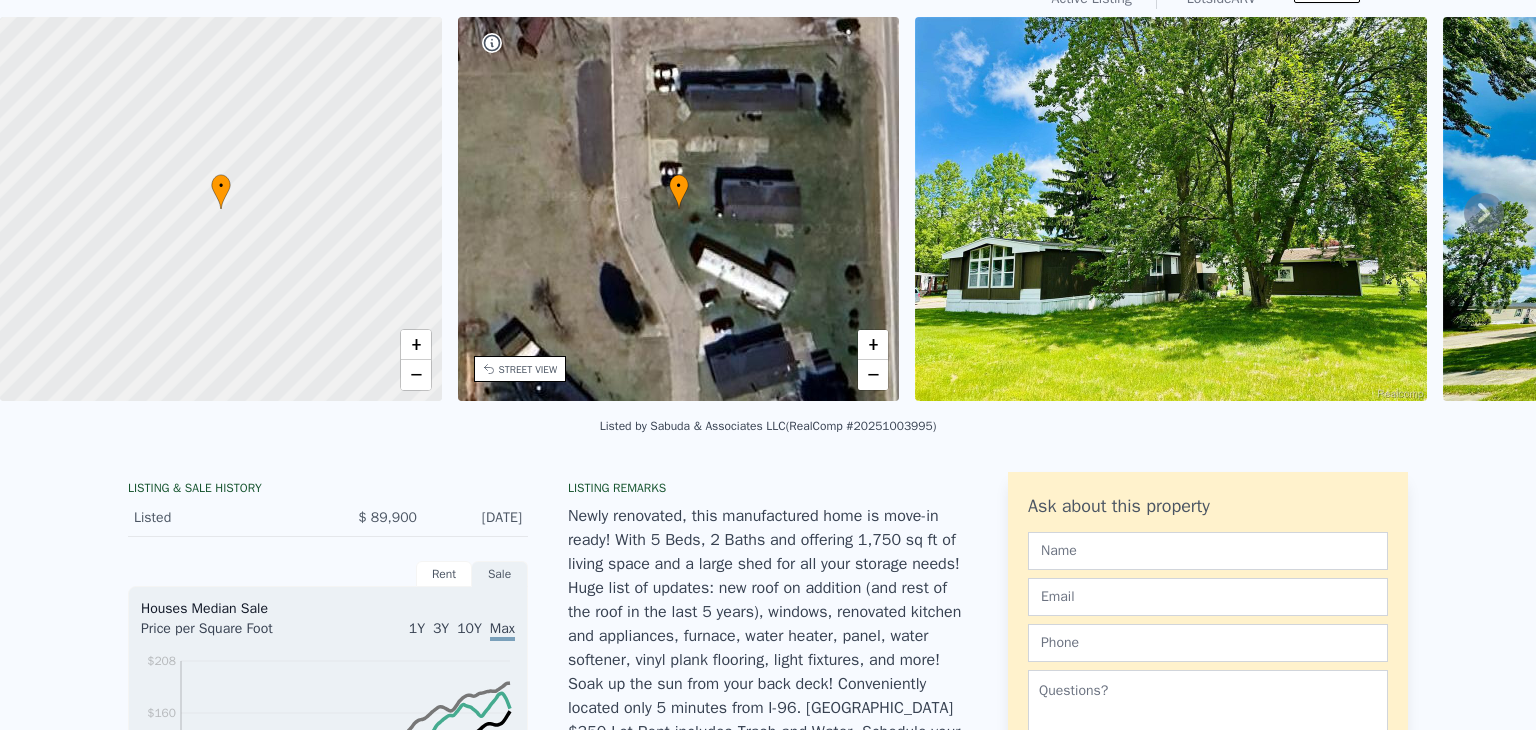 scroll, scrollTop: 0, scrollLeft: 0, axis: both 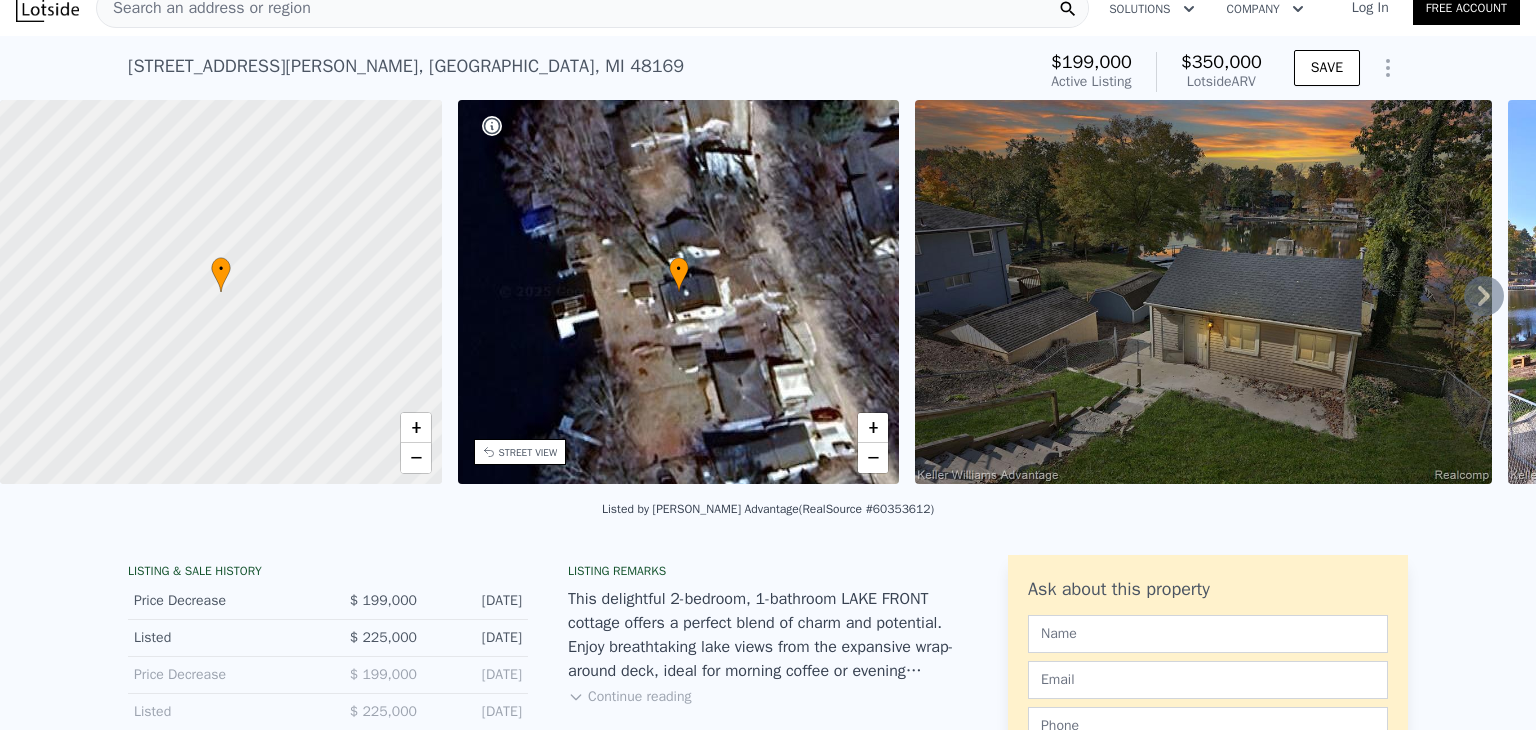 click 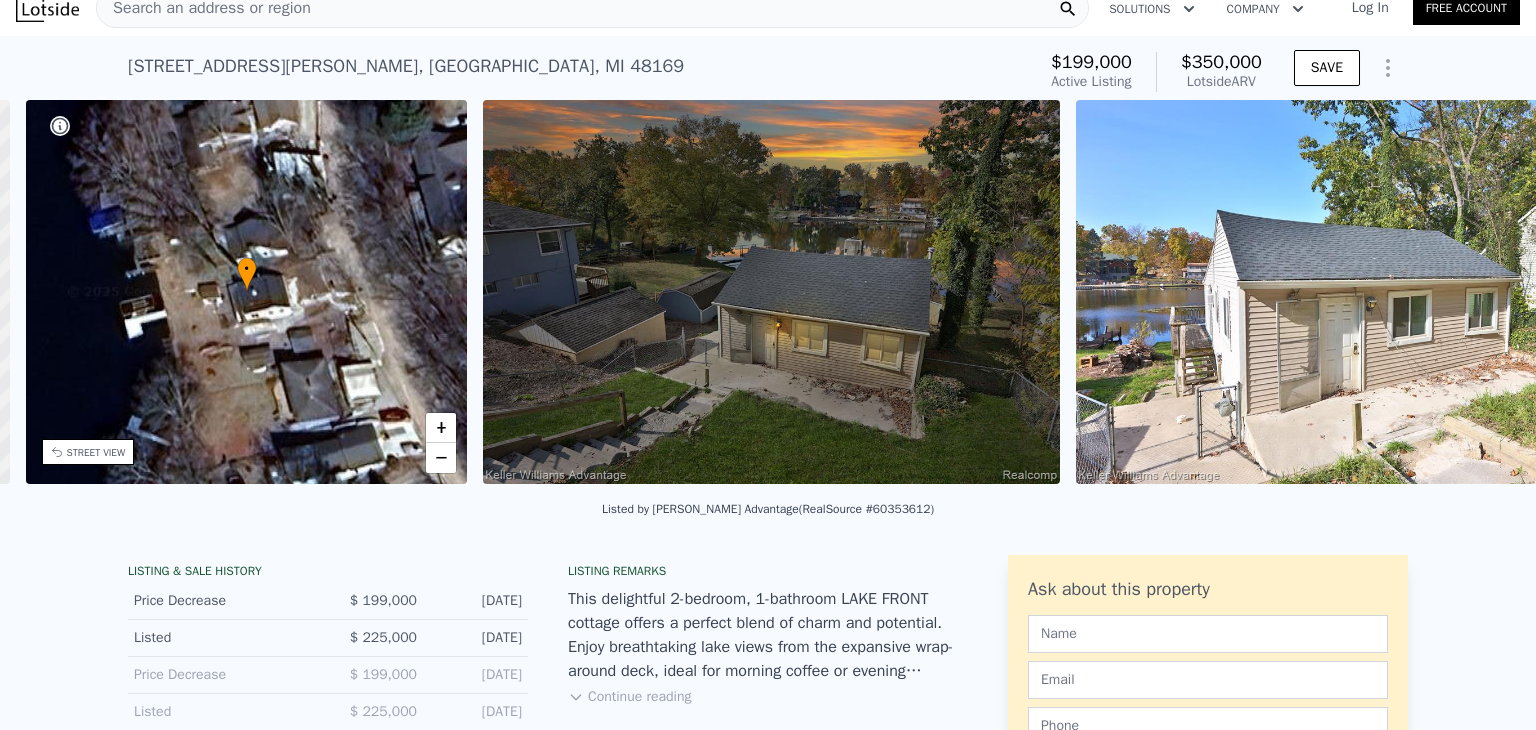 scroll, scrollTop: 0, scrollLeft: 465, axis: horizontal 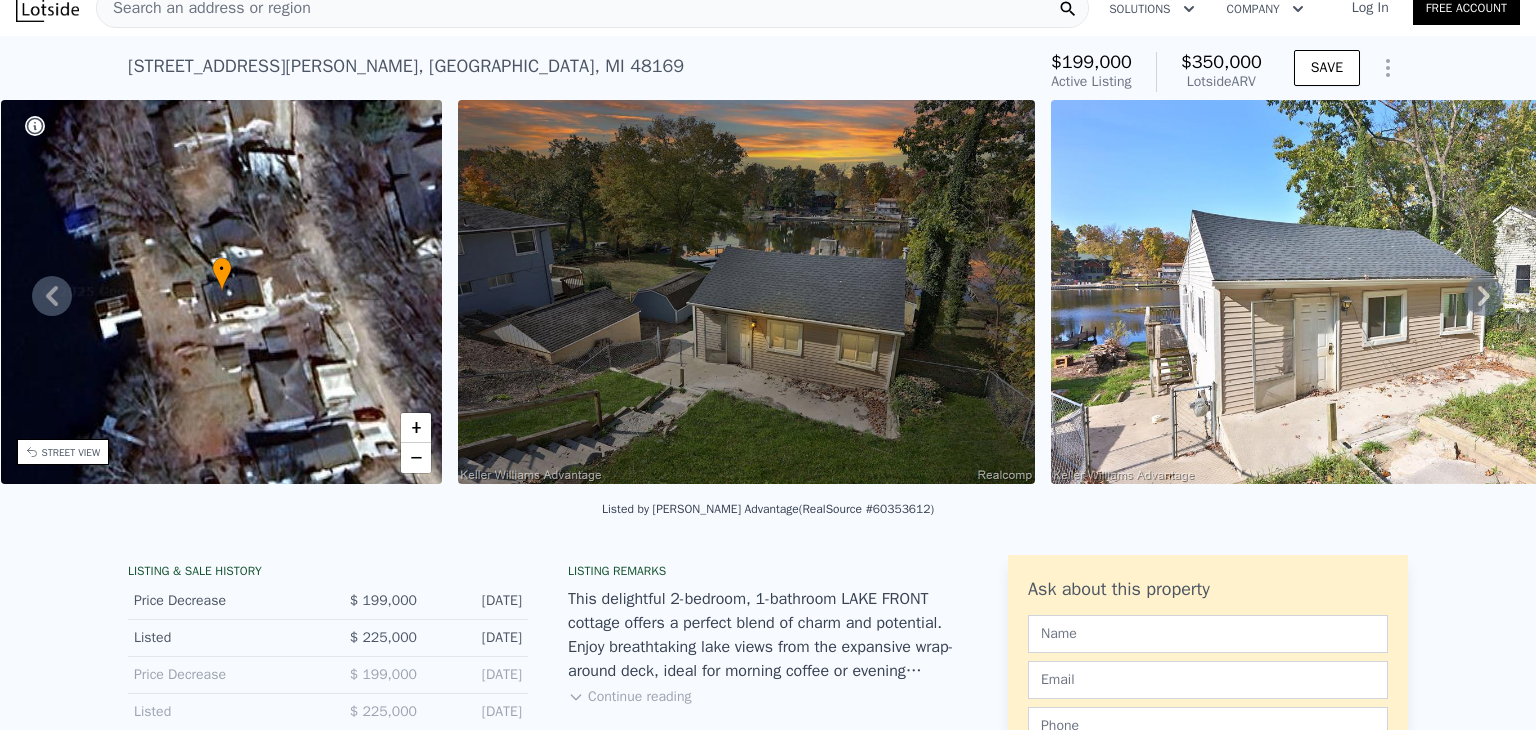 click 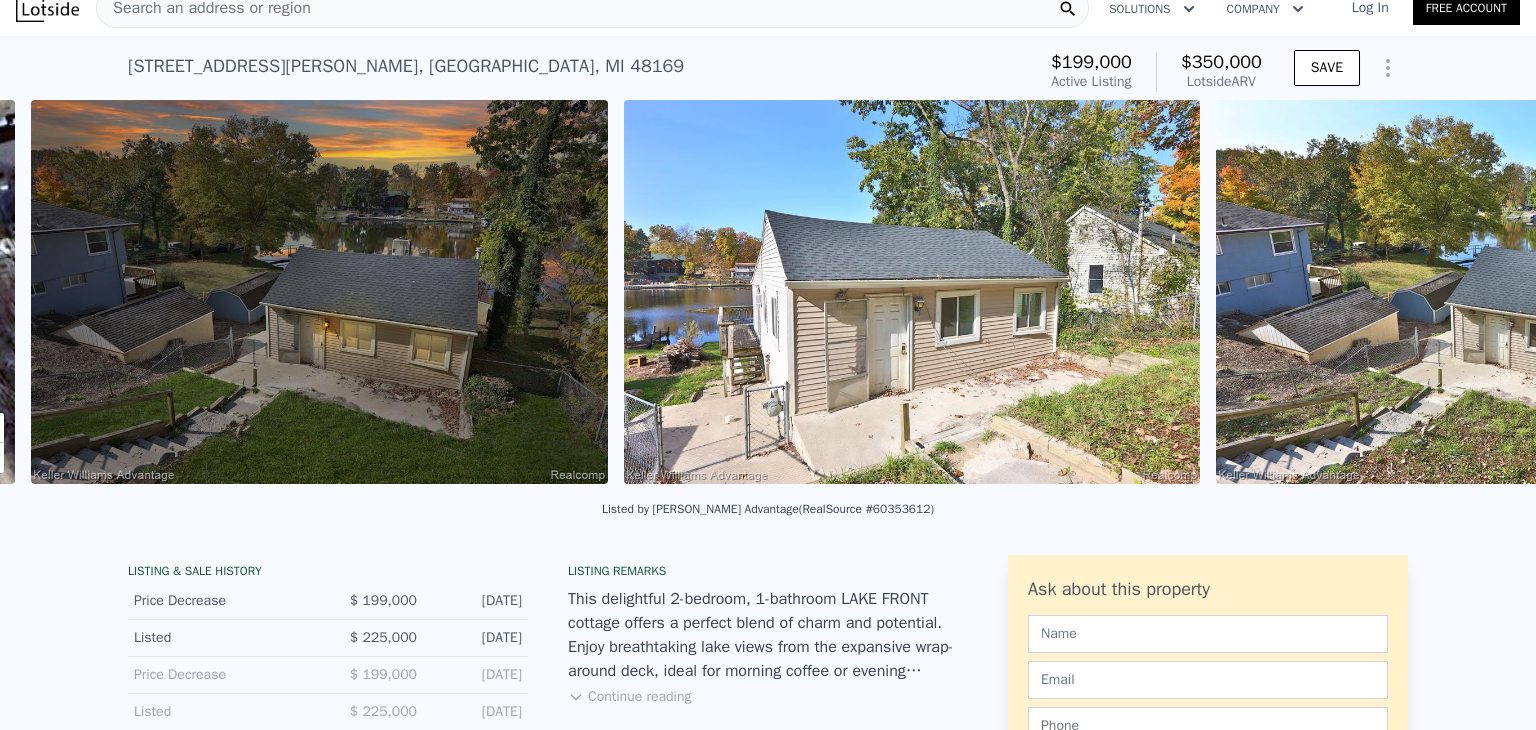 scroll, scrollTop: 0, scrollLeft: 915, axis: horizontal 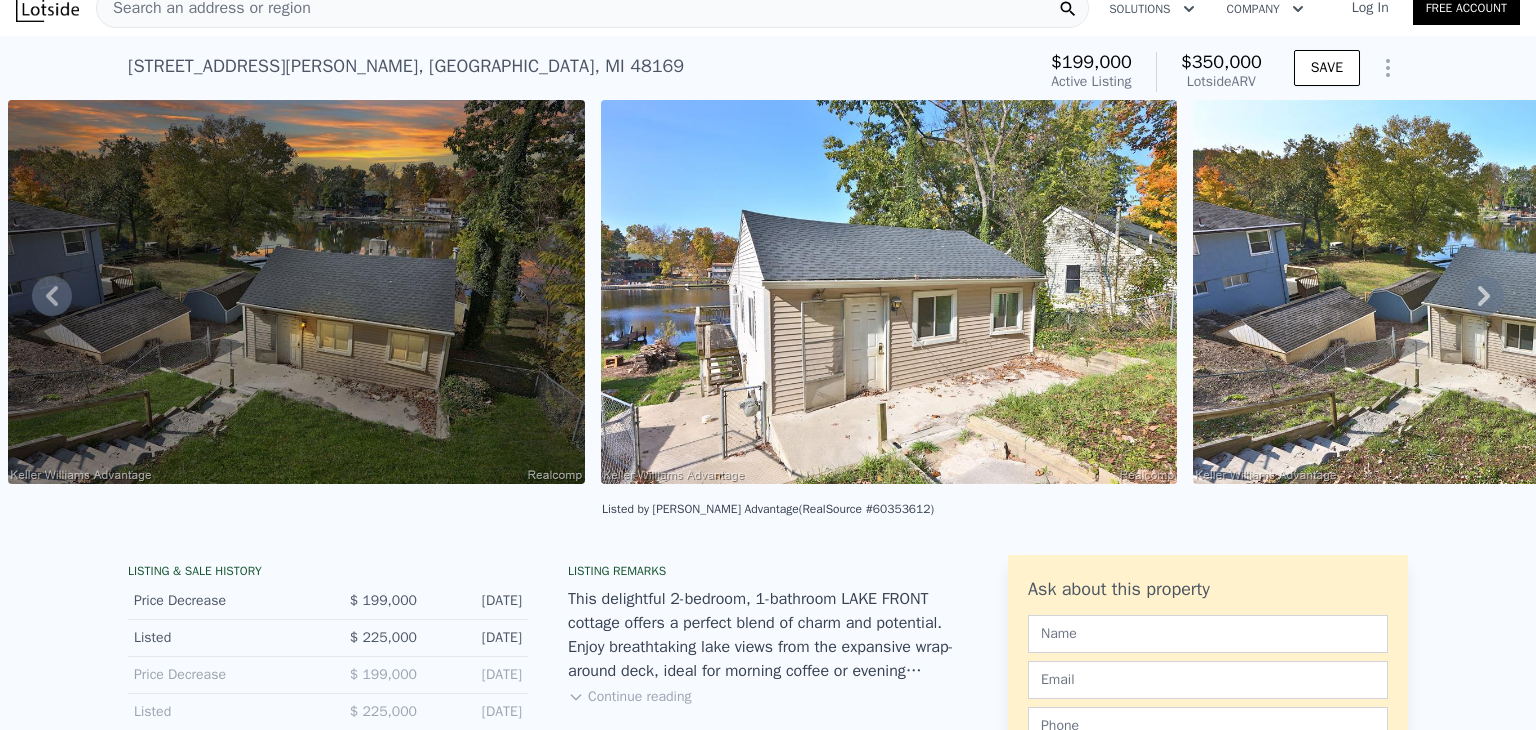 click 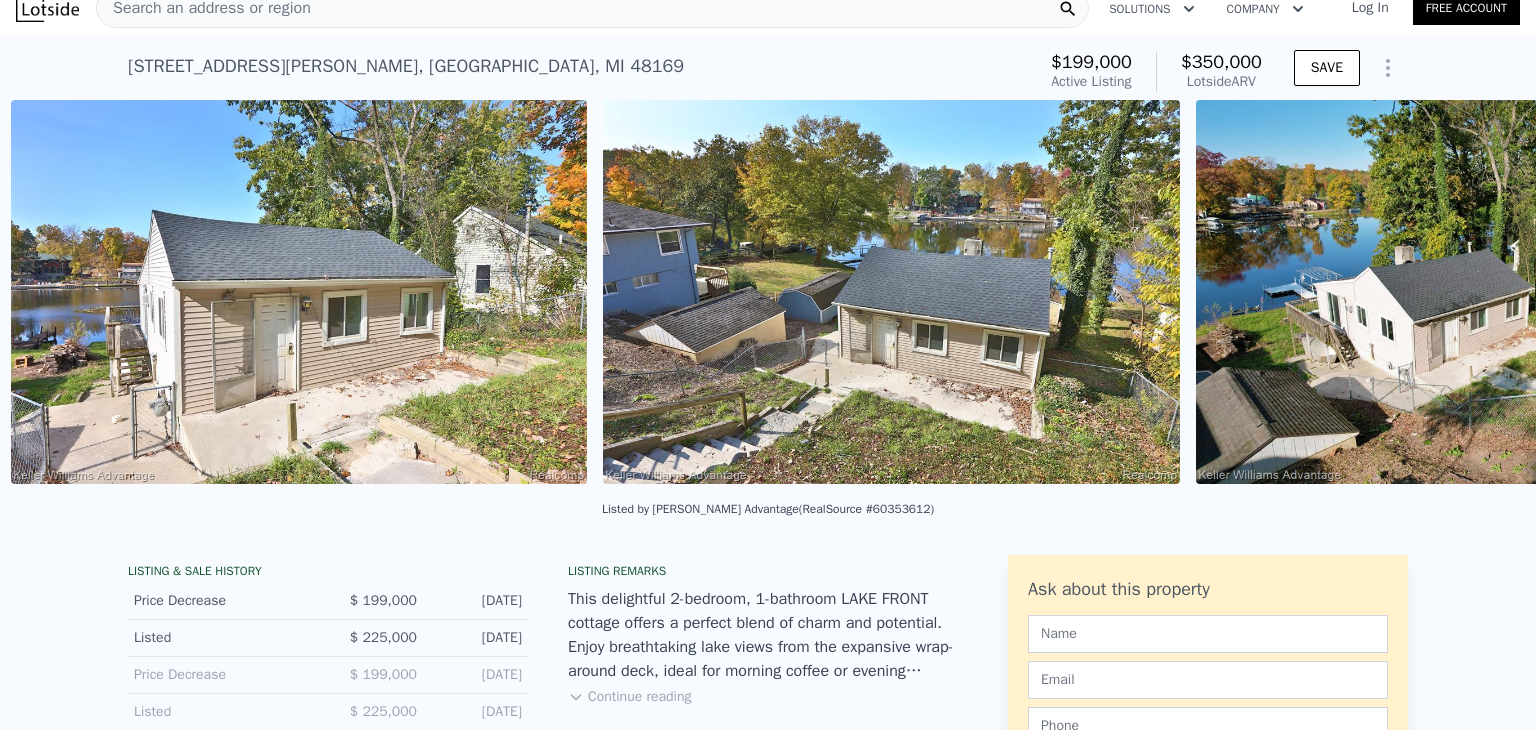 scroll, scrollTop: 0, scrollLeft: 1508, axis: horizontal 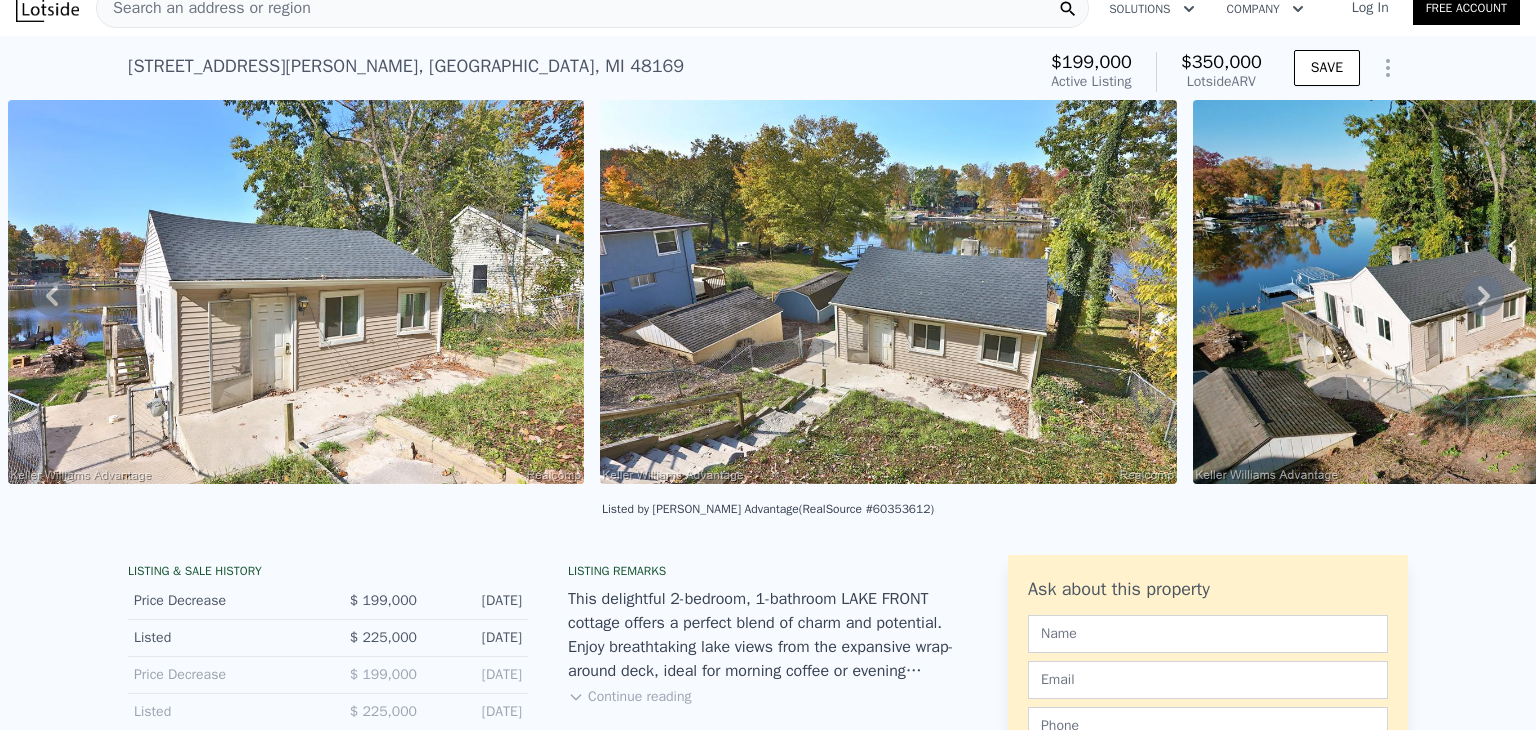 click 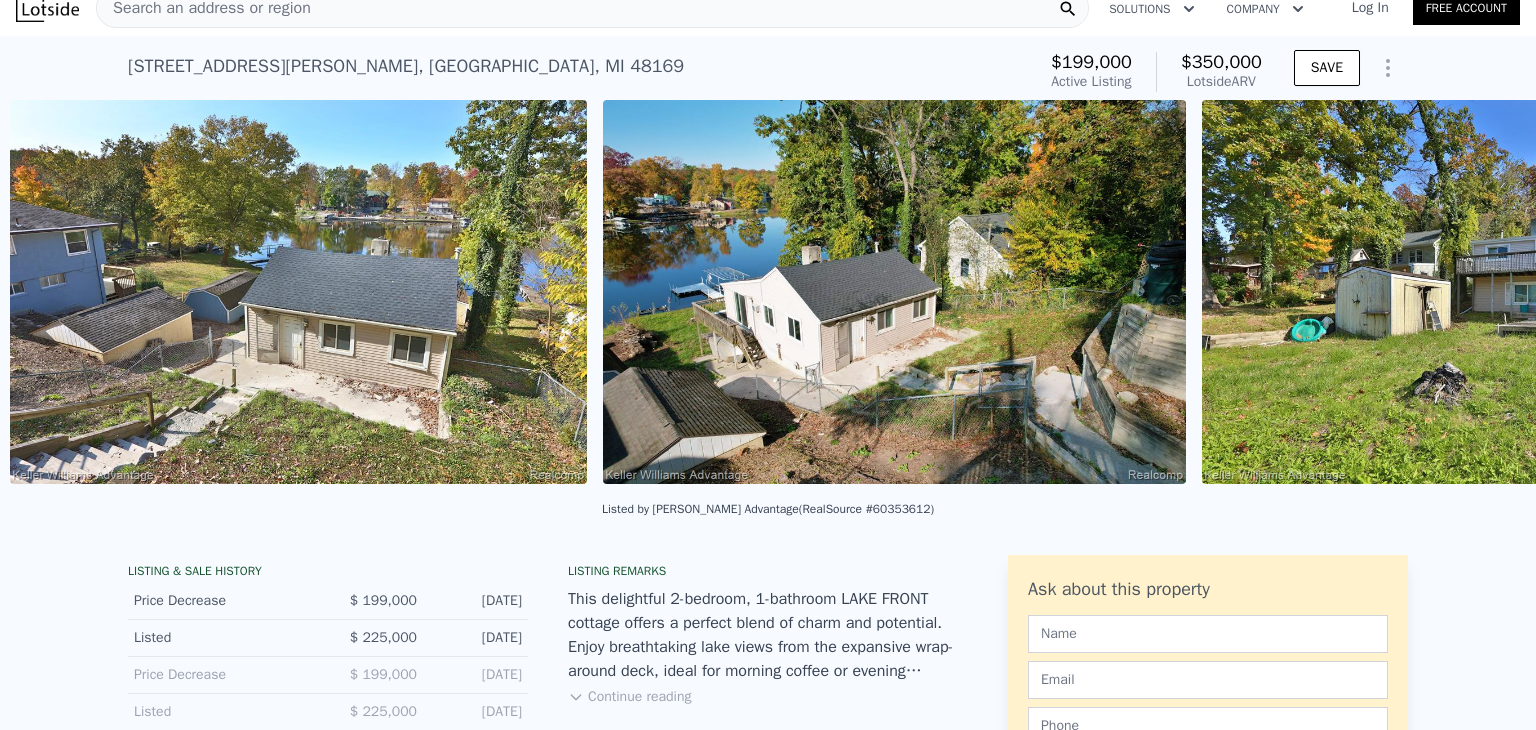 scroll, scrollTop: 0, scrollLeft: 2100, axis: horizontal 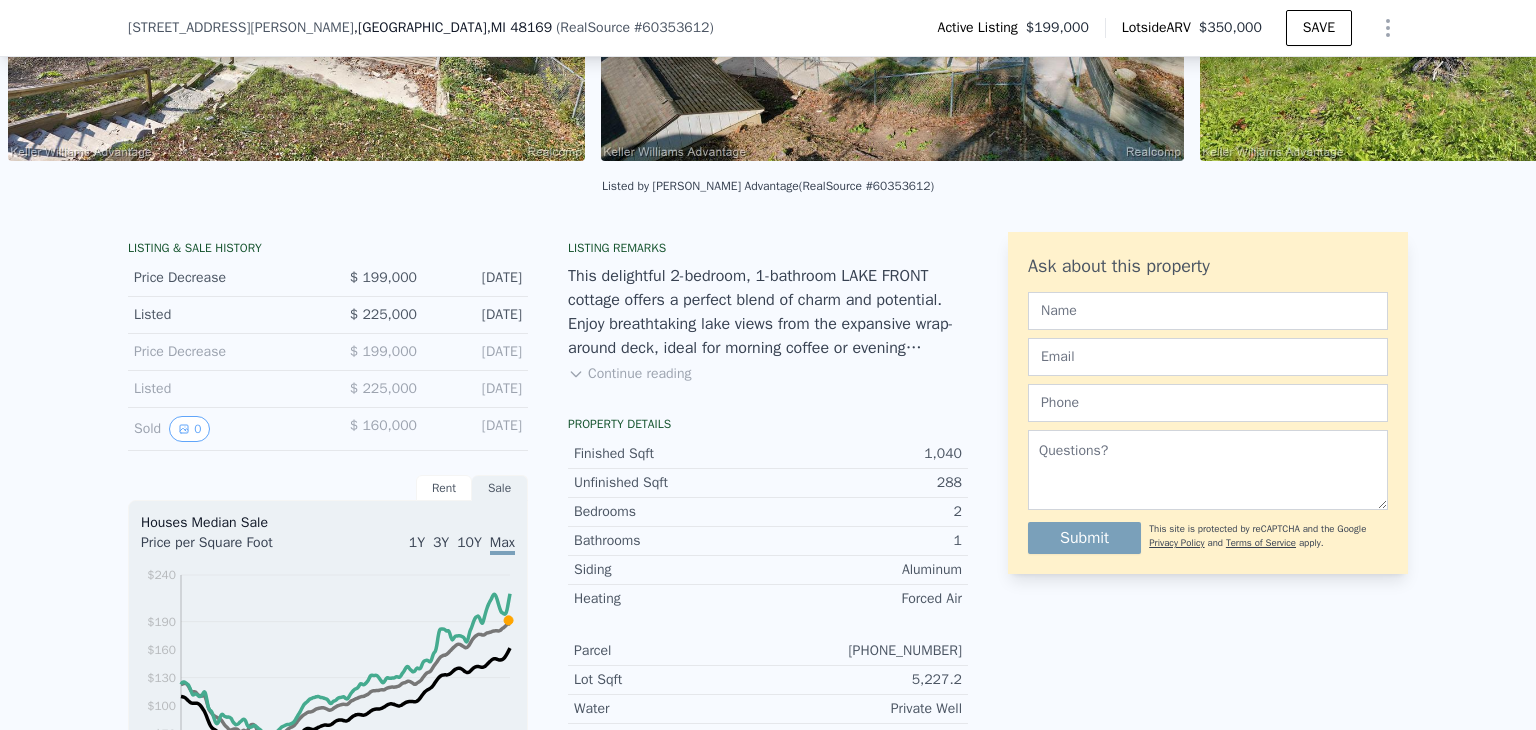 click on "Continue reading" at bounding box center [629, 374] 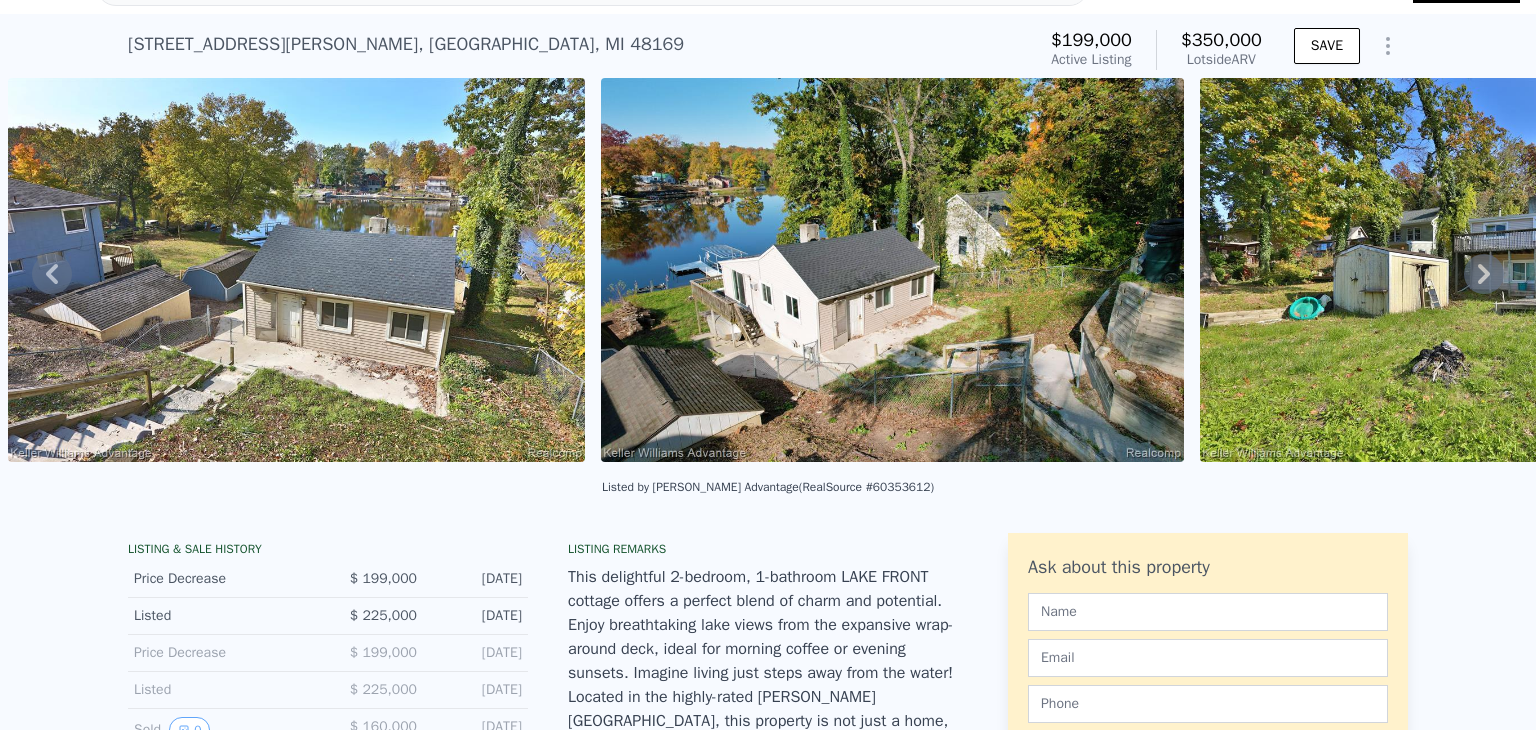 scroll, scrollTop: 43, scrollLeft: 0, axis: vertical 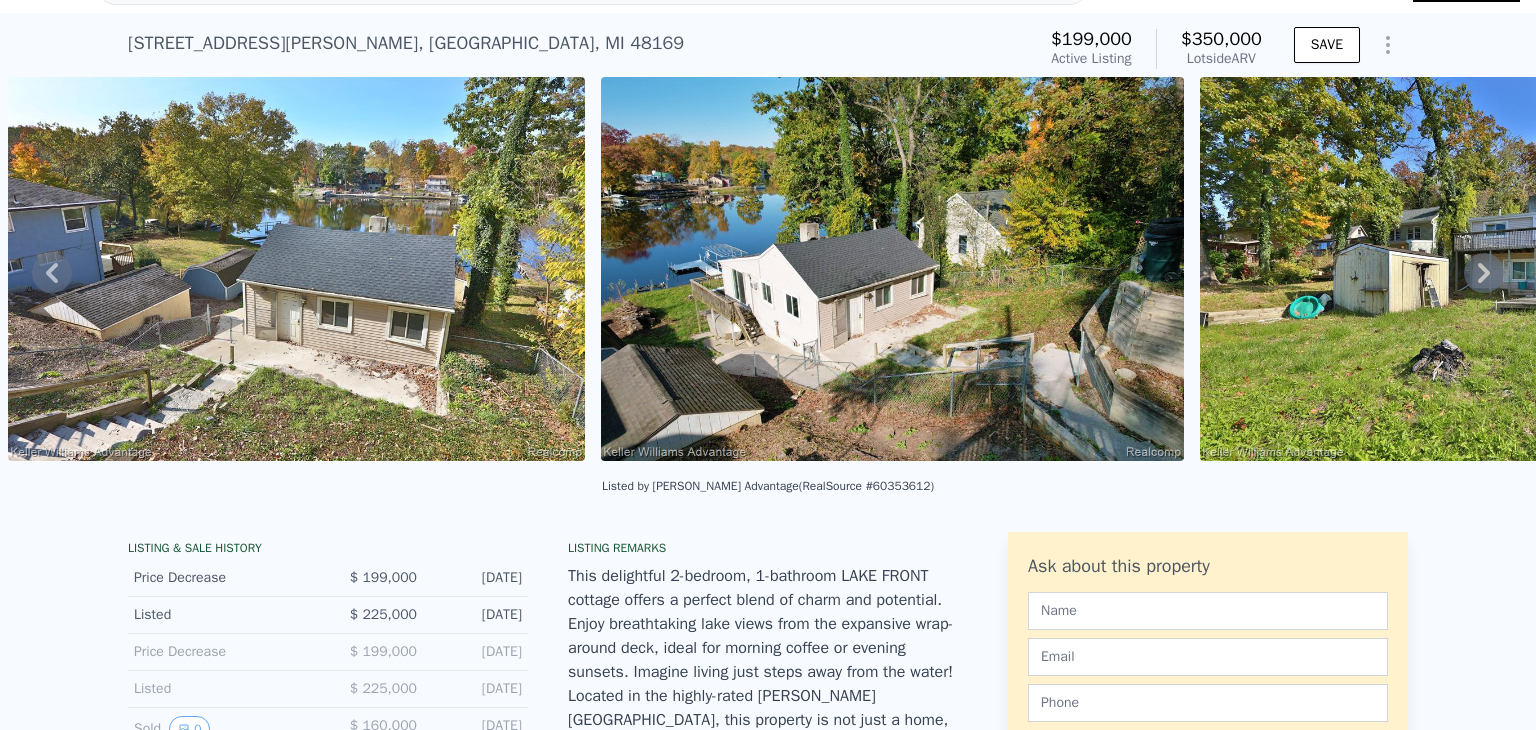click 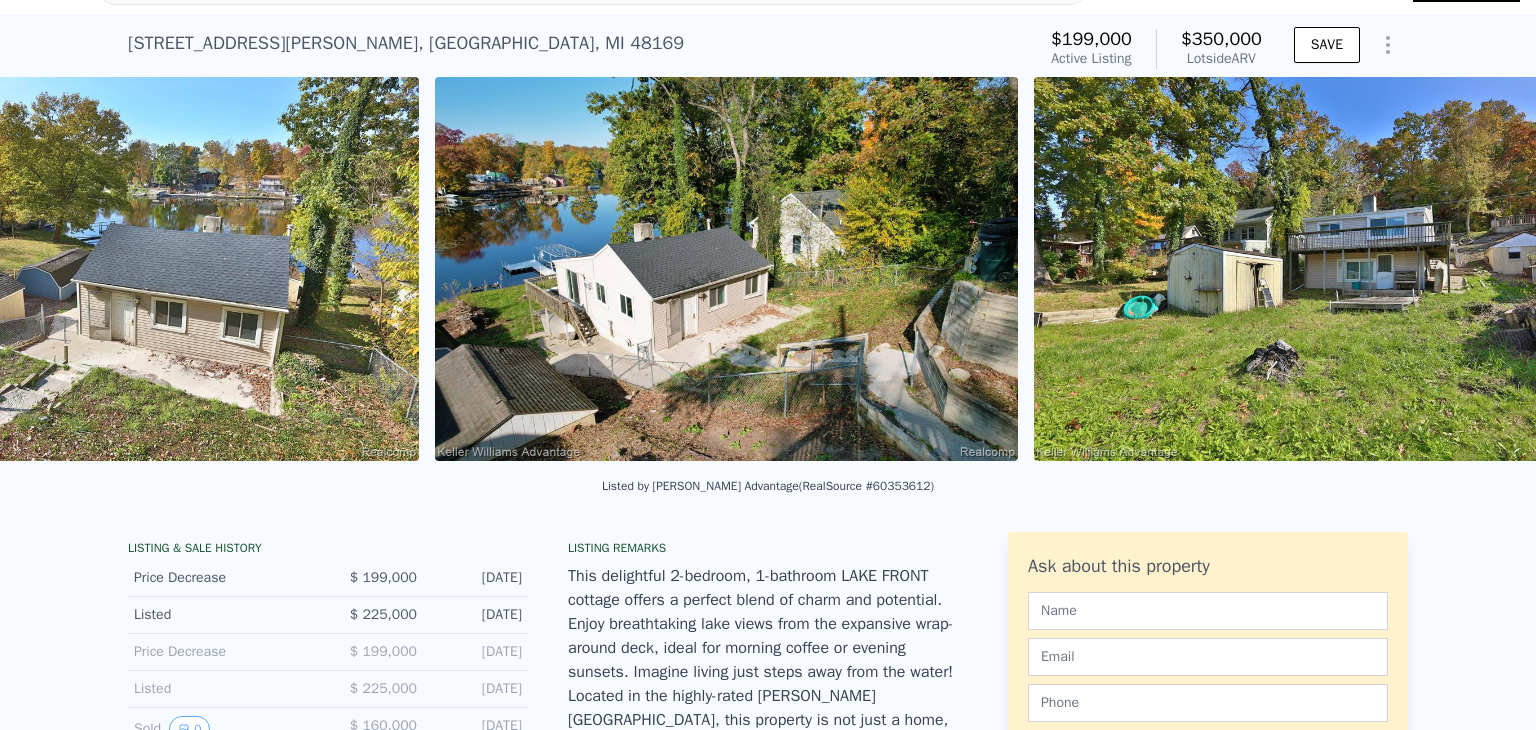 click on "•
+ −
•
+ − STREET VIEW Loading...   SATELLITE VIEW" at bounding box center [768, 272] 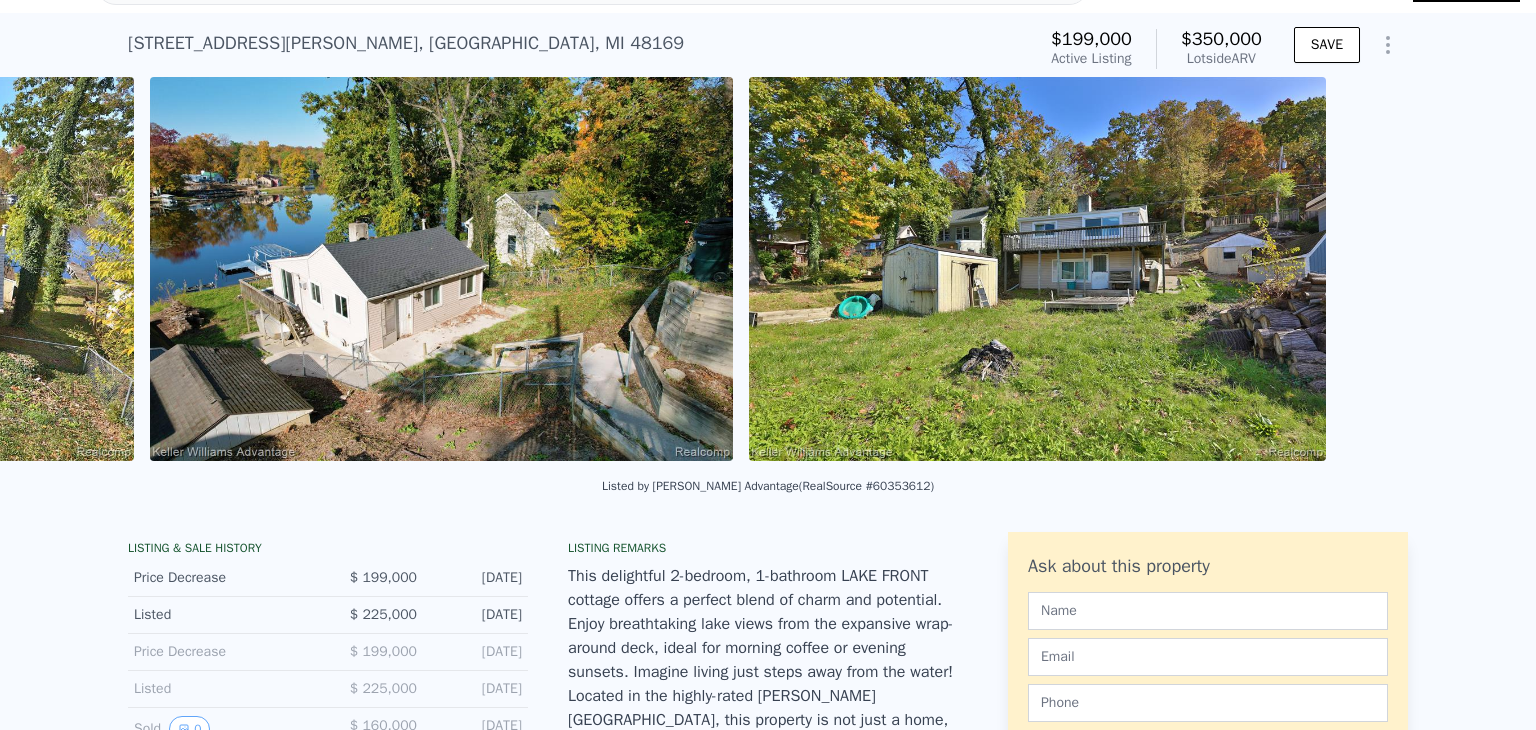 scroll, scrollTop: 0, scrollLeft: 2692, axis: horizontal 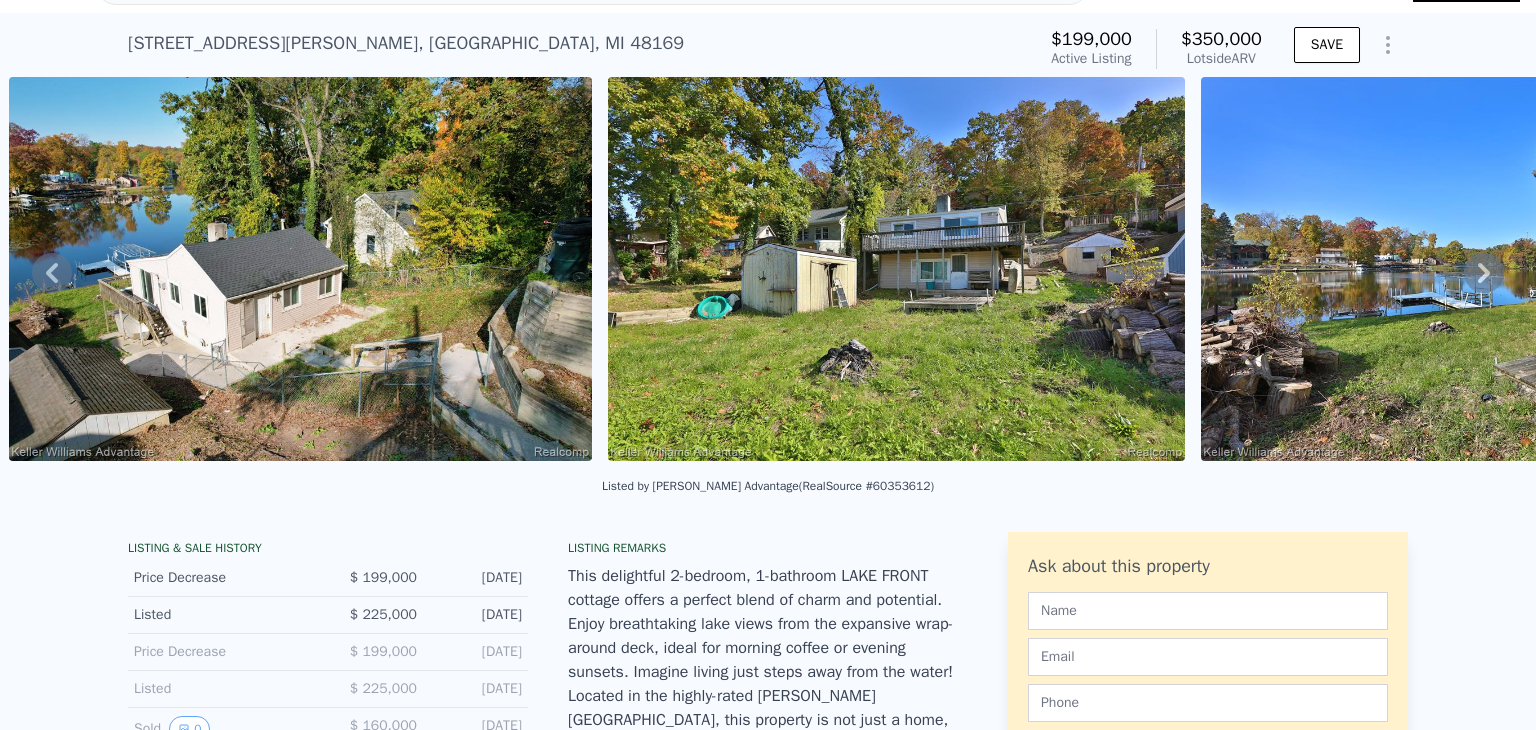 click 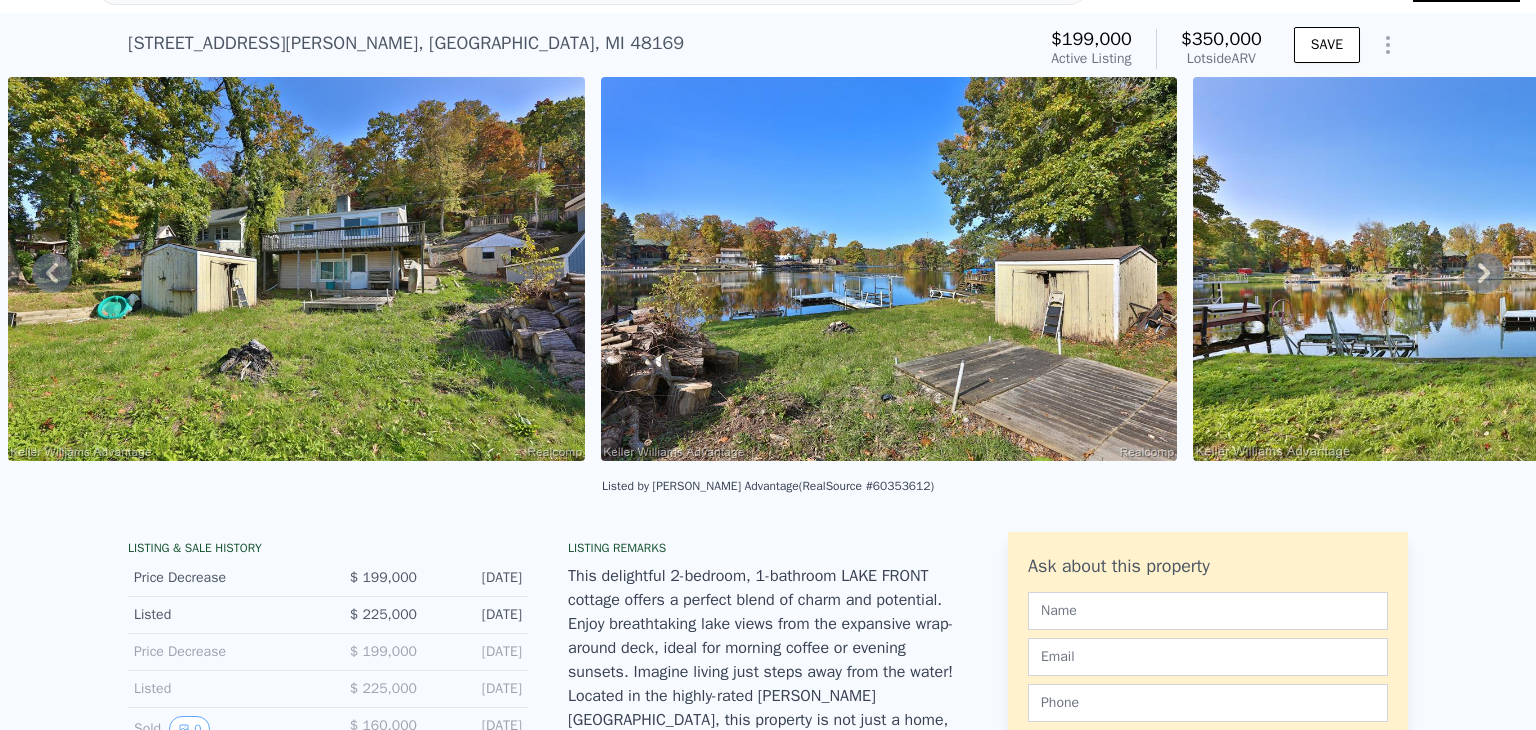 click 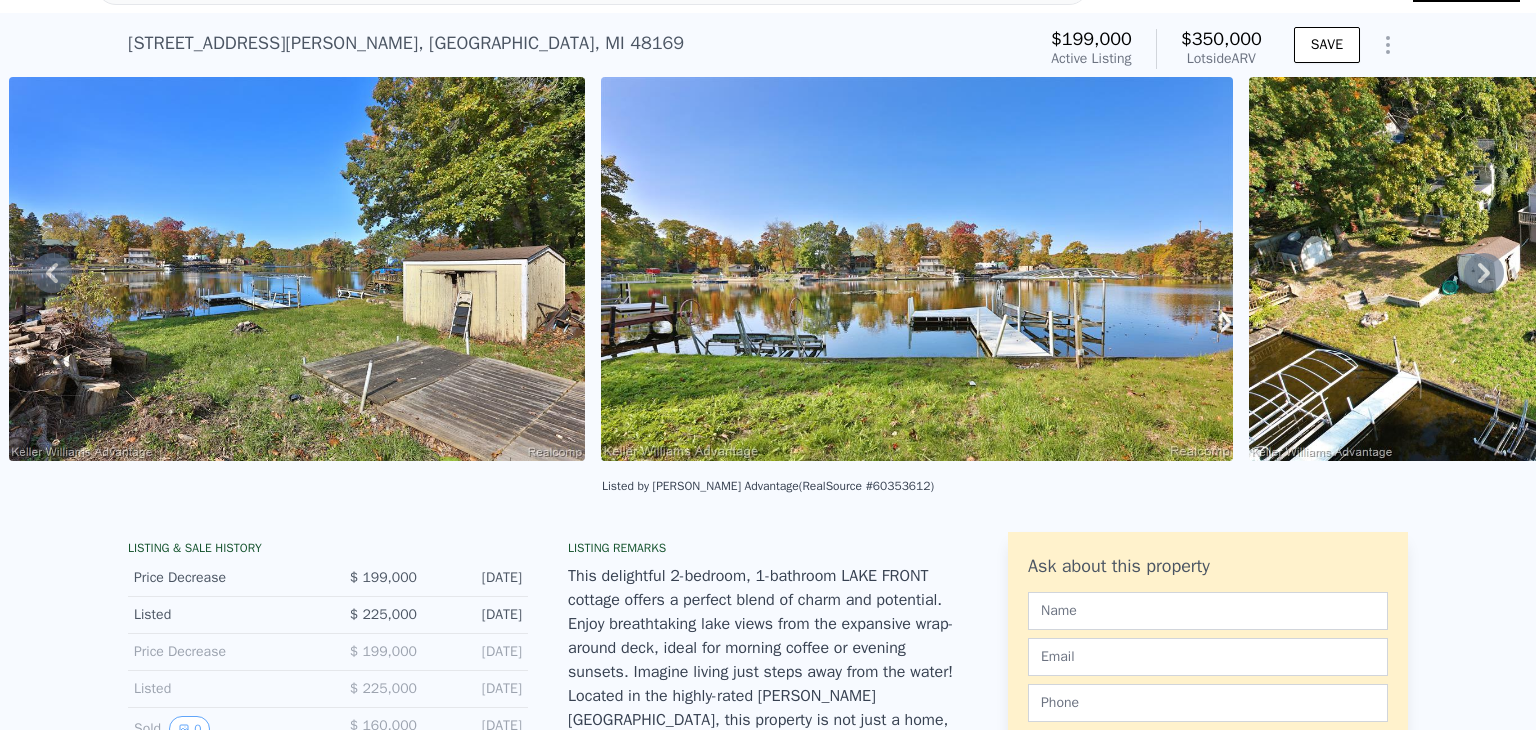click 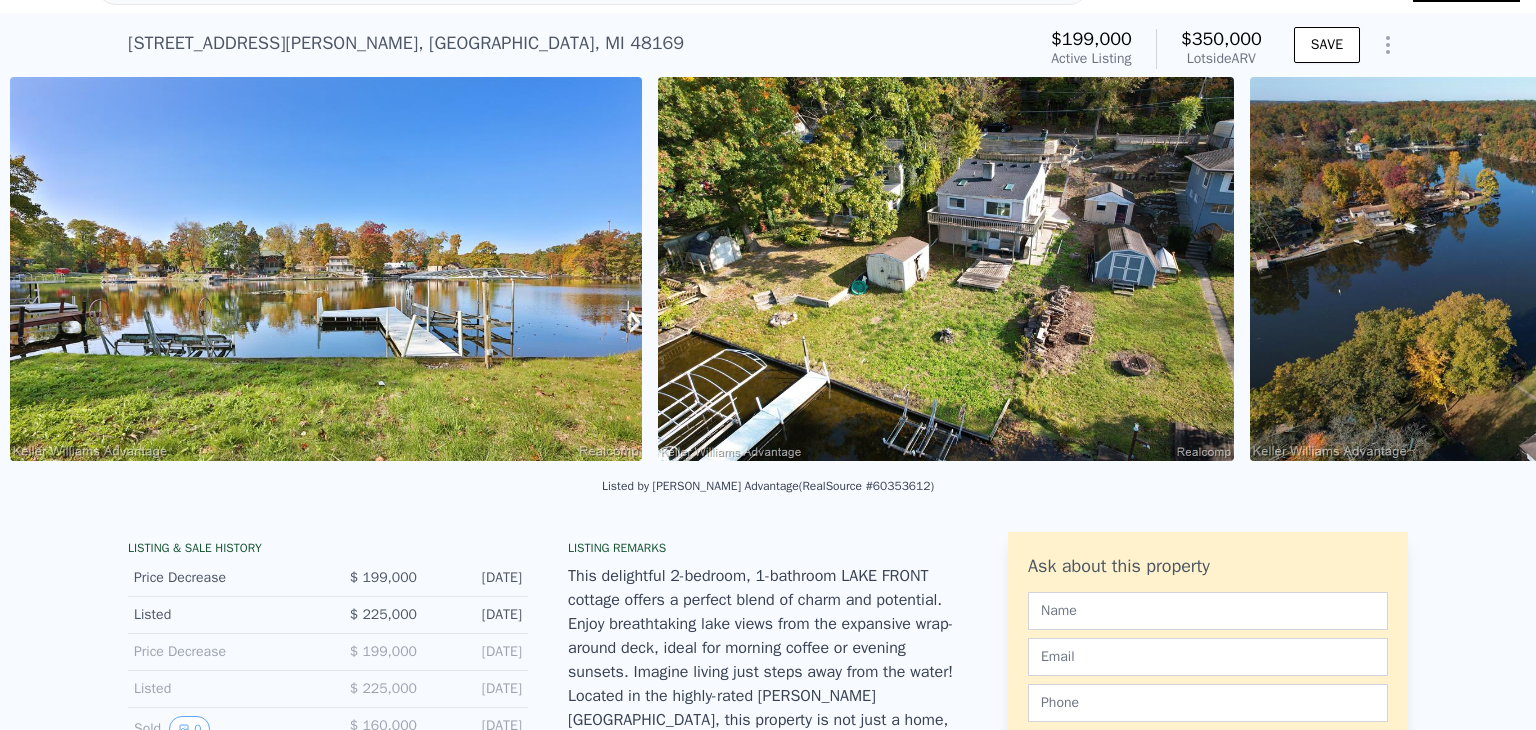 scroll, scrollTop: 0, scrollLeft: 4477, axis: horizontal 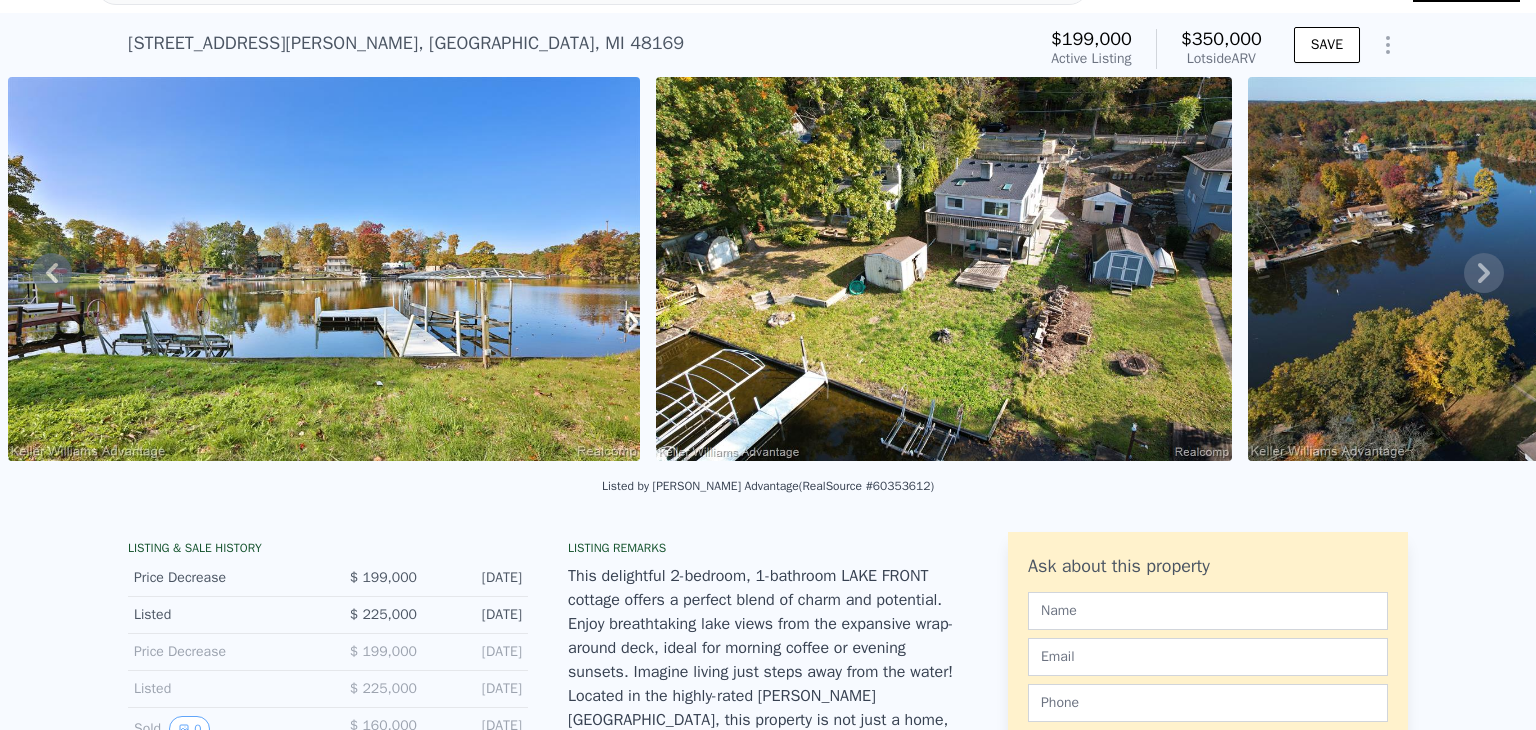 click 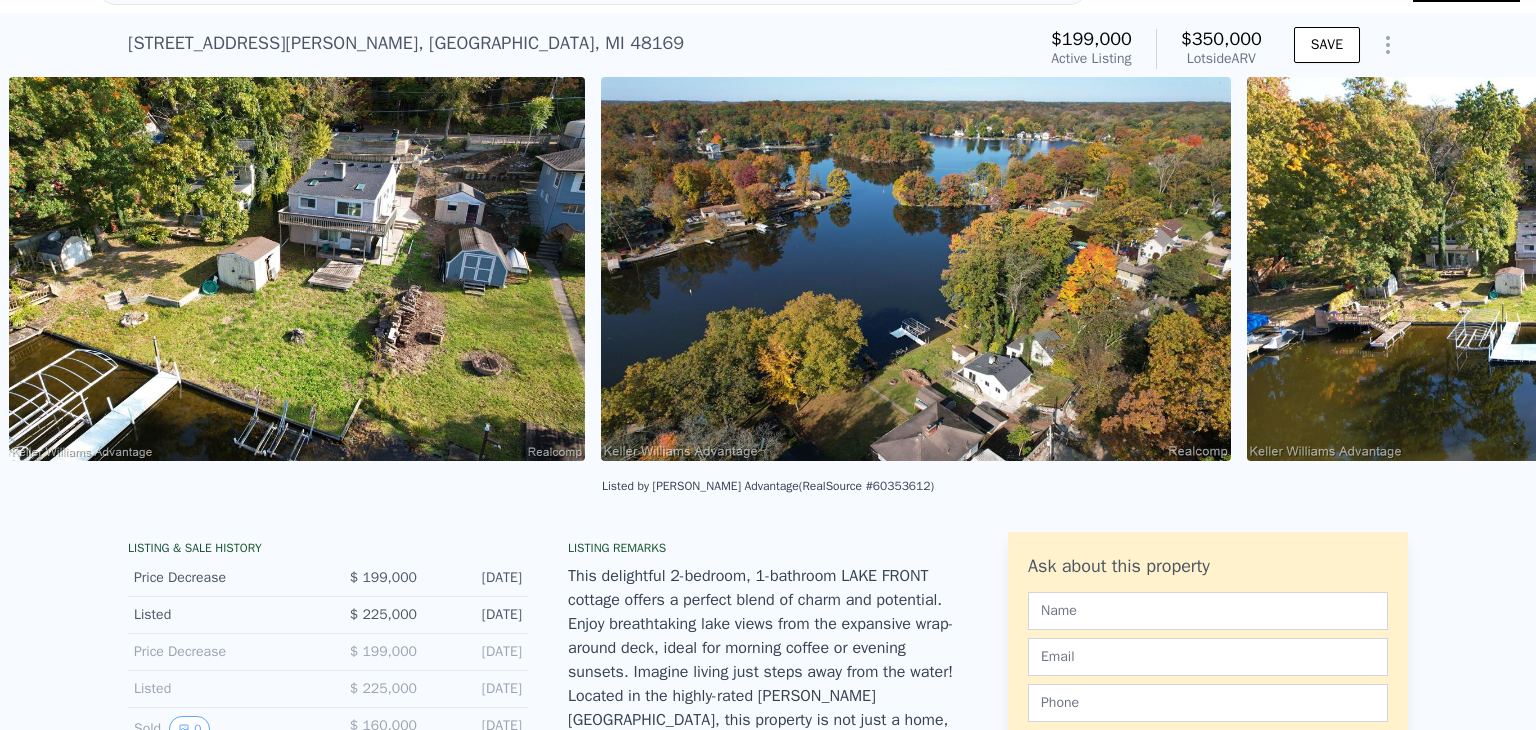 scroll, scrollTop: 0, scrollLeft: 5124, axis: horizontal 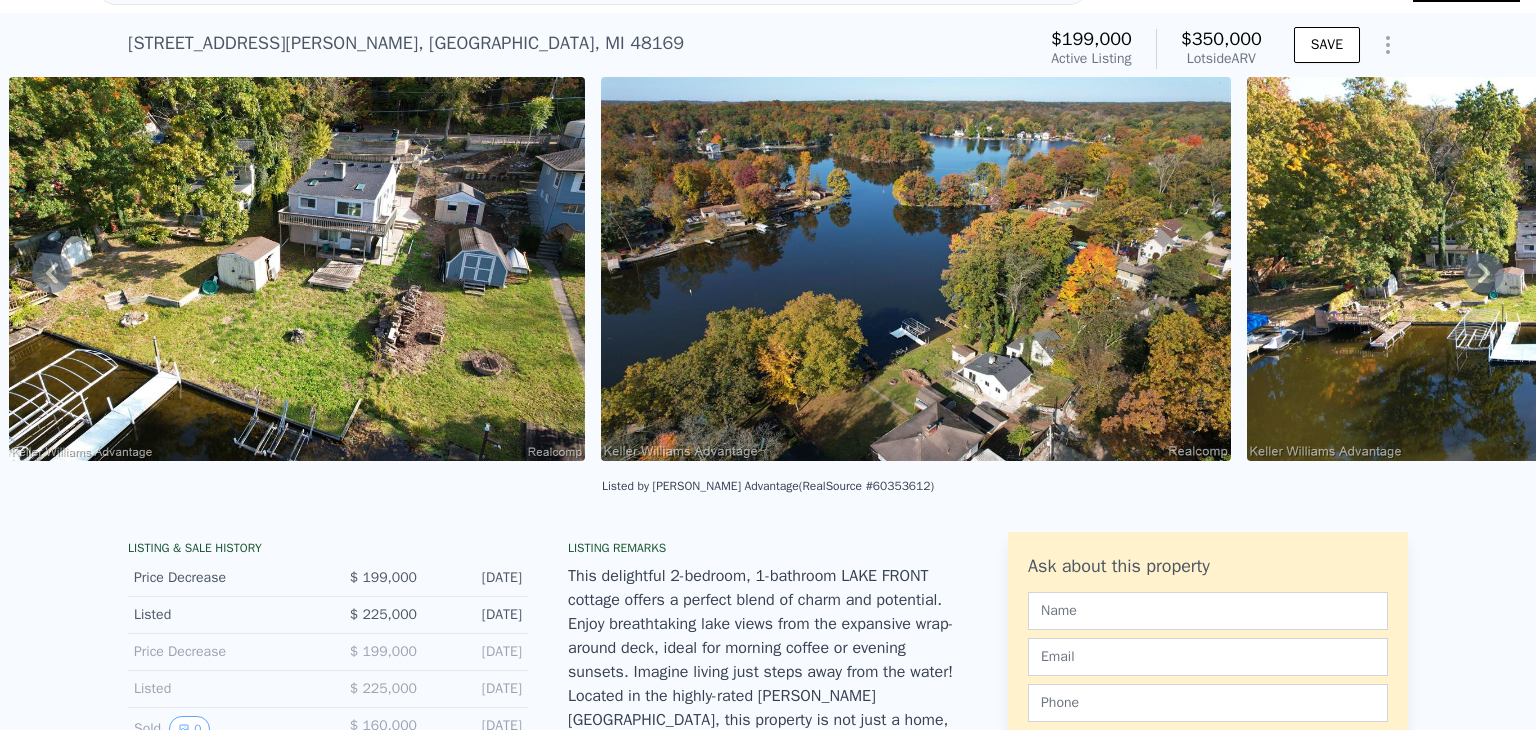 click 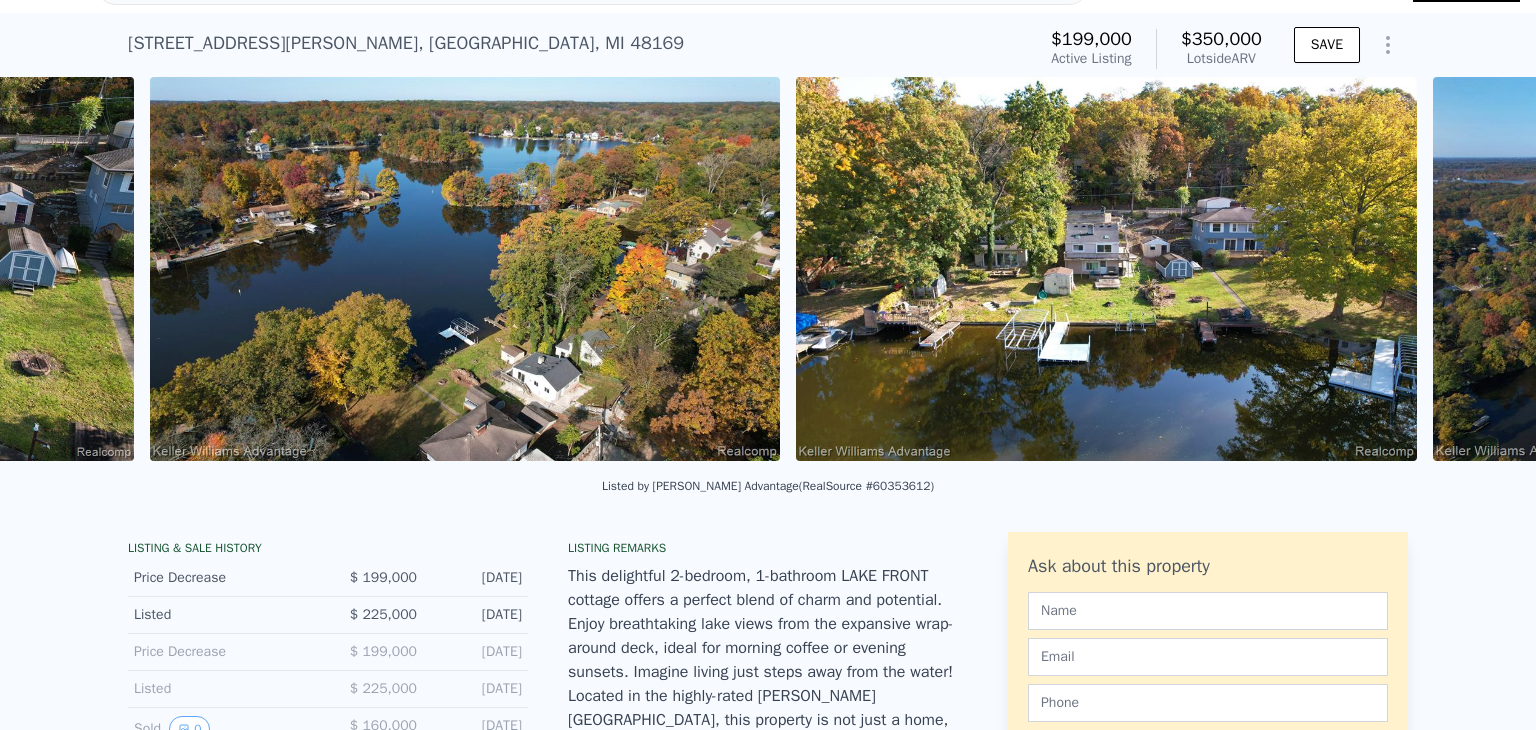 scroll, scrollTop: 0, scrollLeft: 5716, axis: horizontal 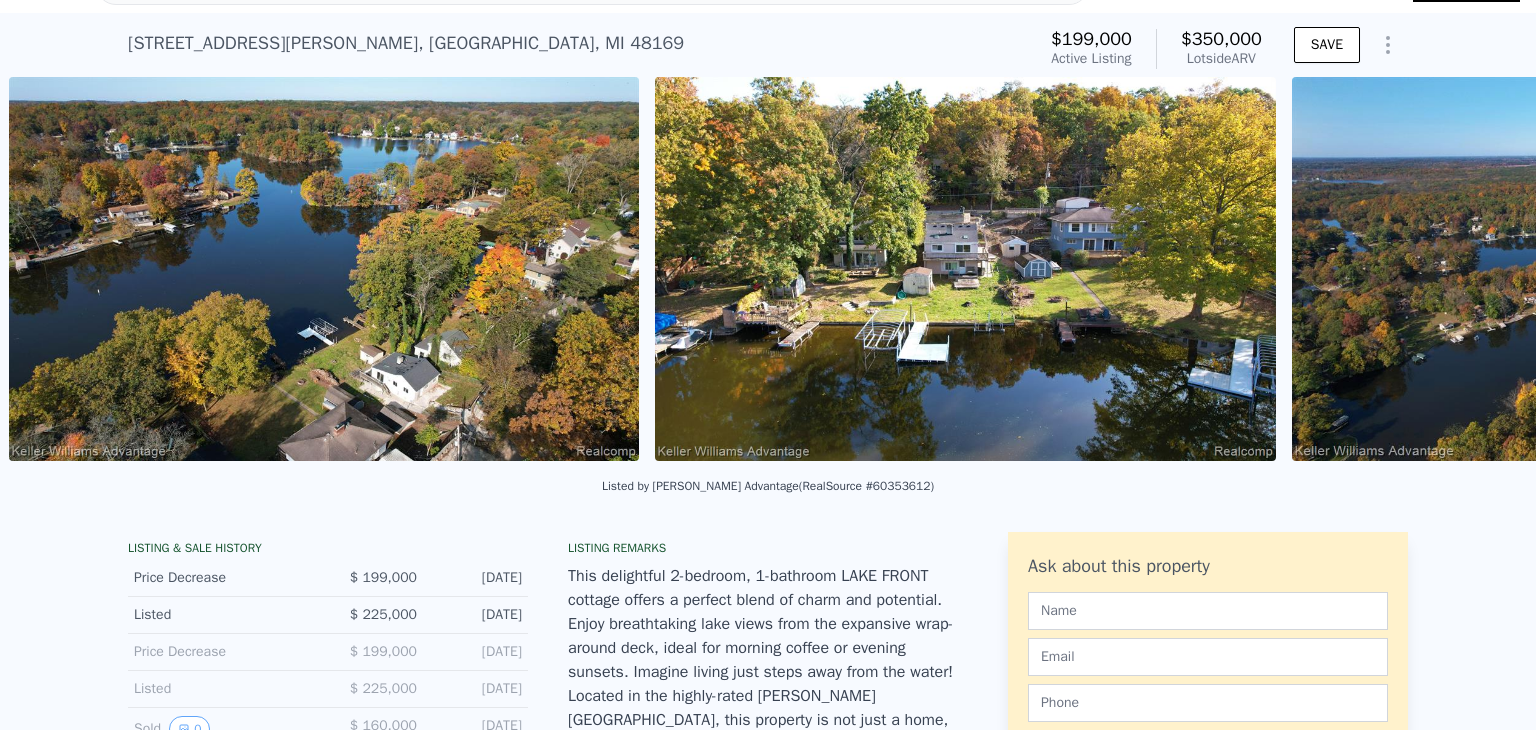 click at bounding box center [1617, 269] 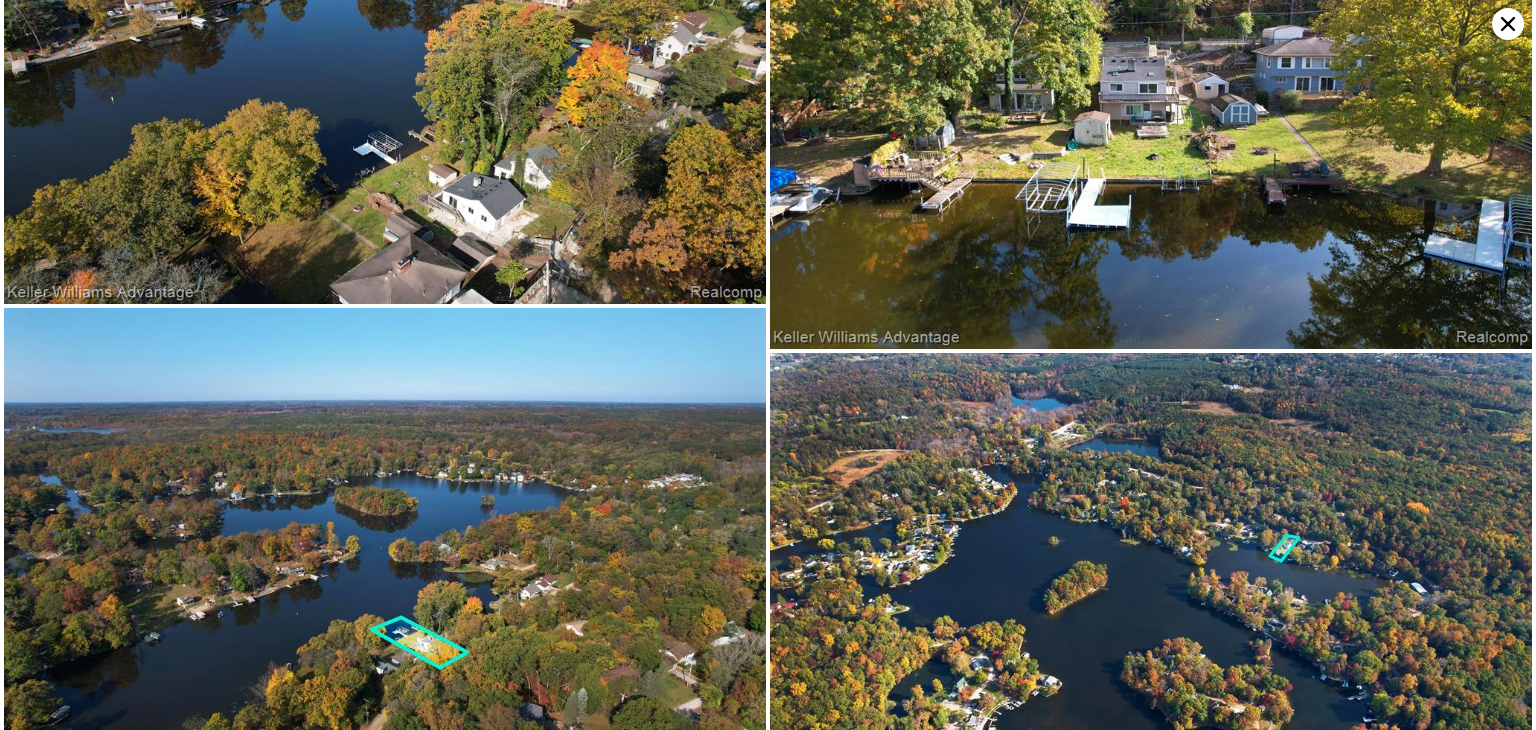 scroll, scrollTop: 2240, scrollLeft: 0, axis: vertical 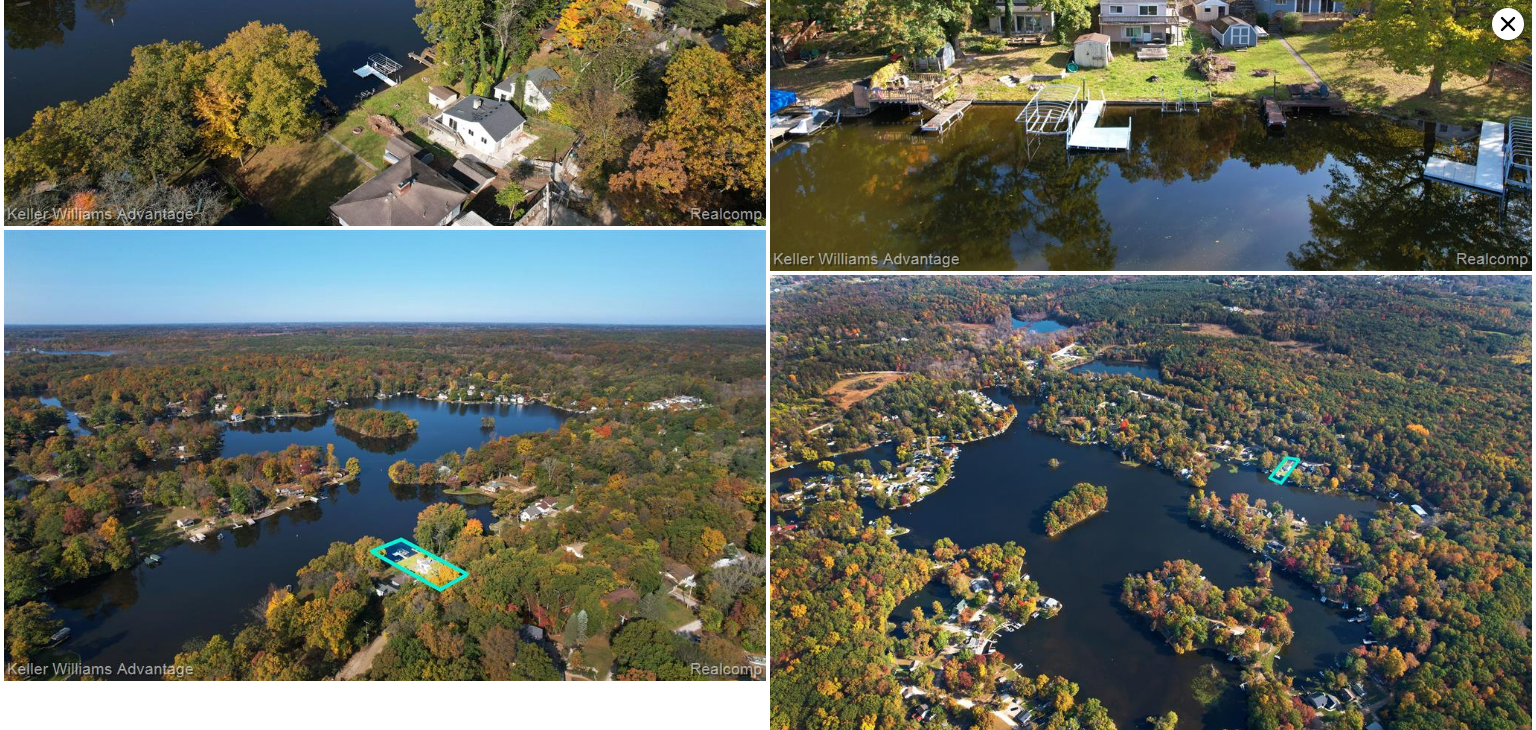 click 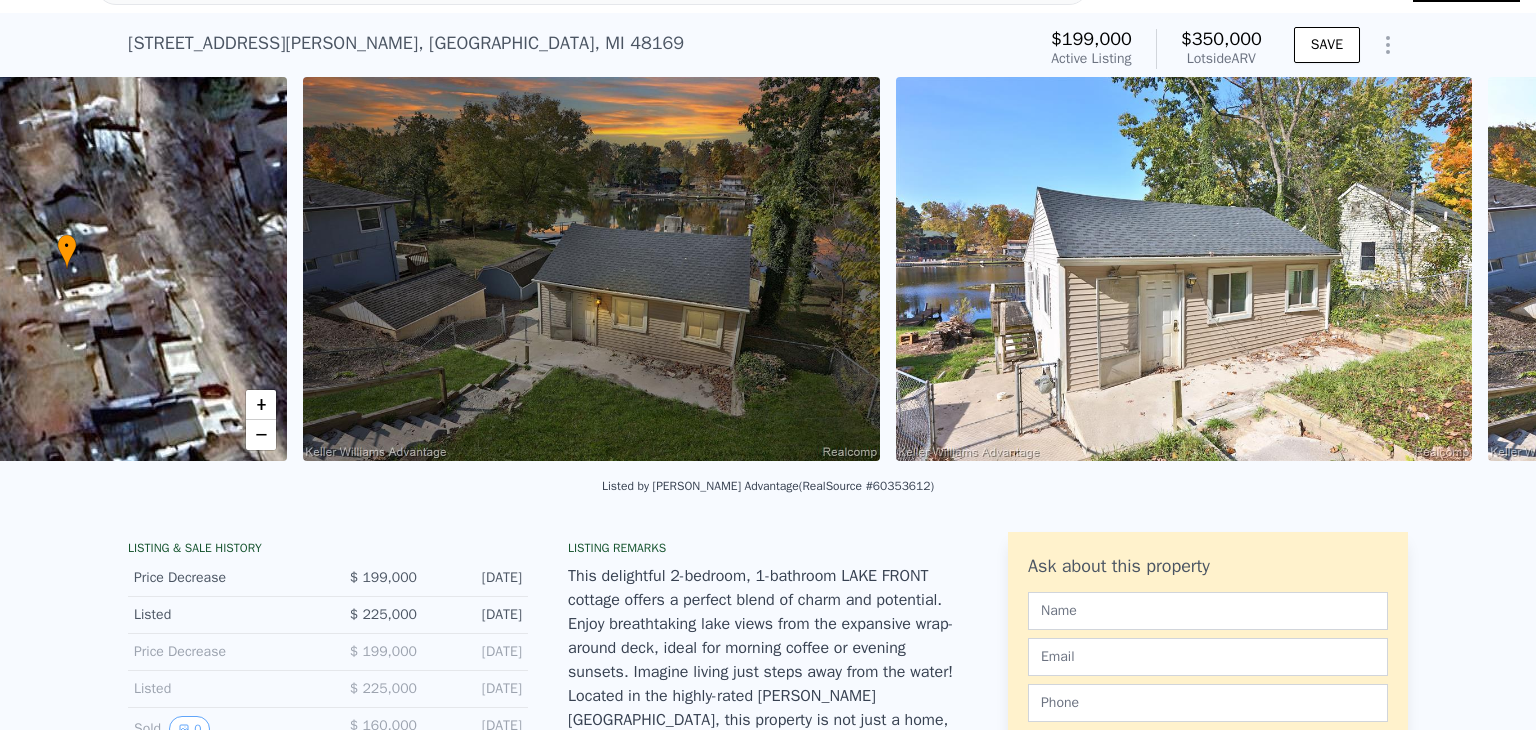 scroll, scrollTop: 0, scrollLeft: 0, axis: both 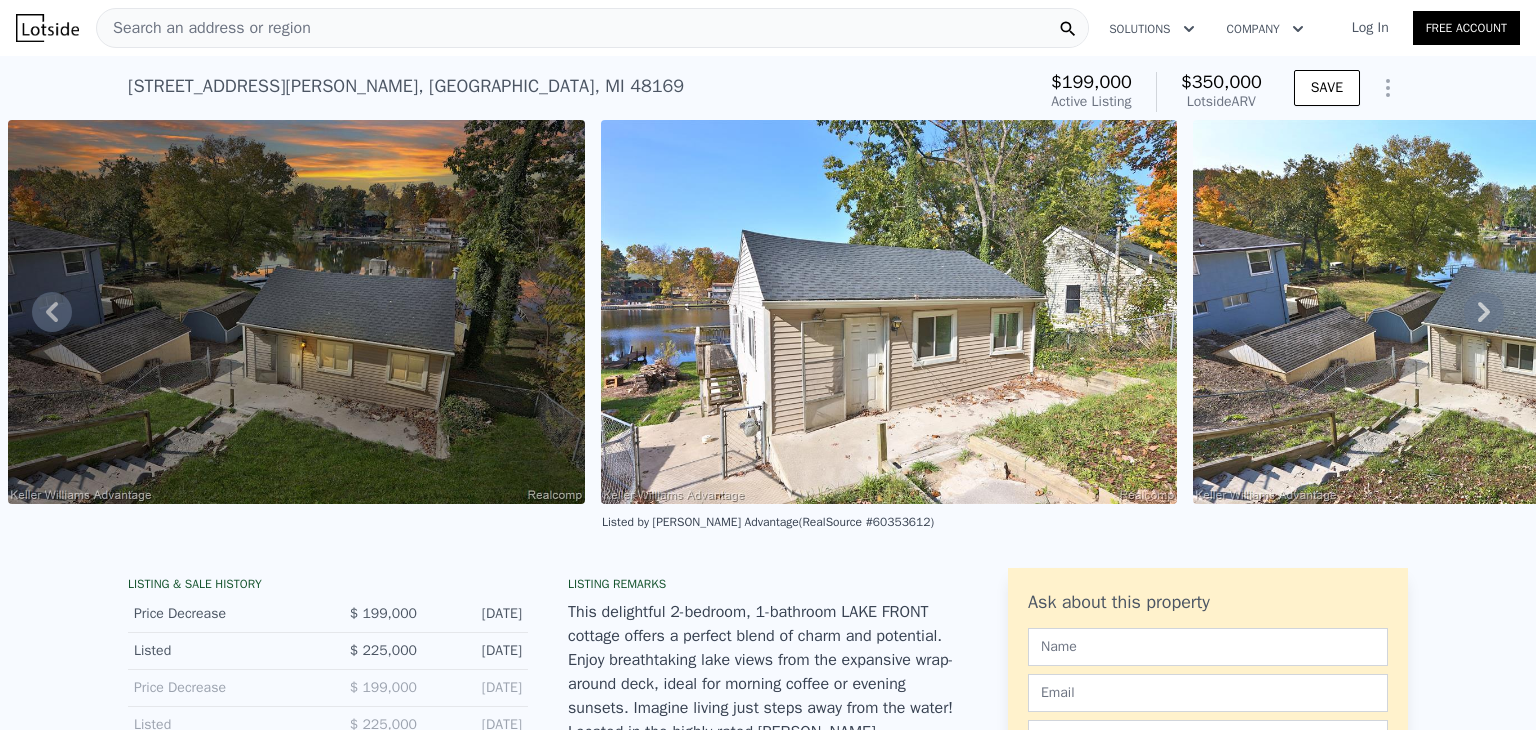 click on "Log In" at bounding box center [1370, 28] 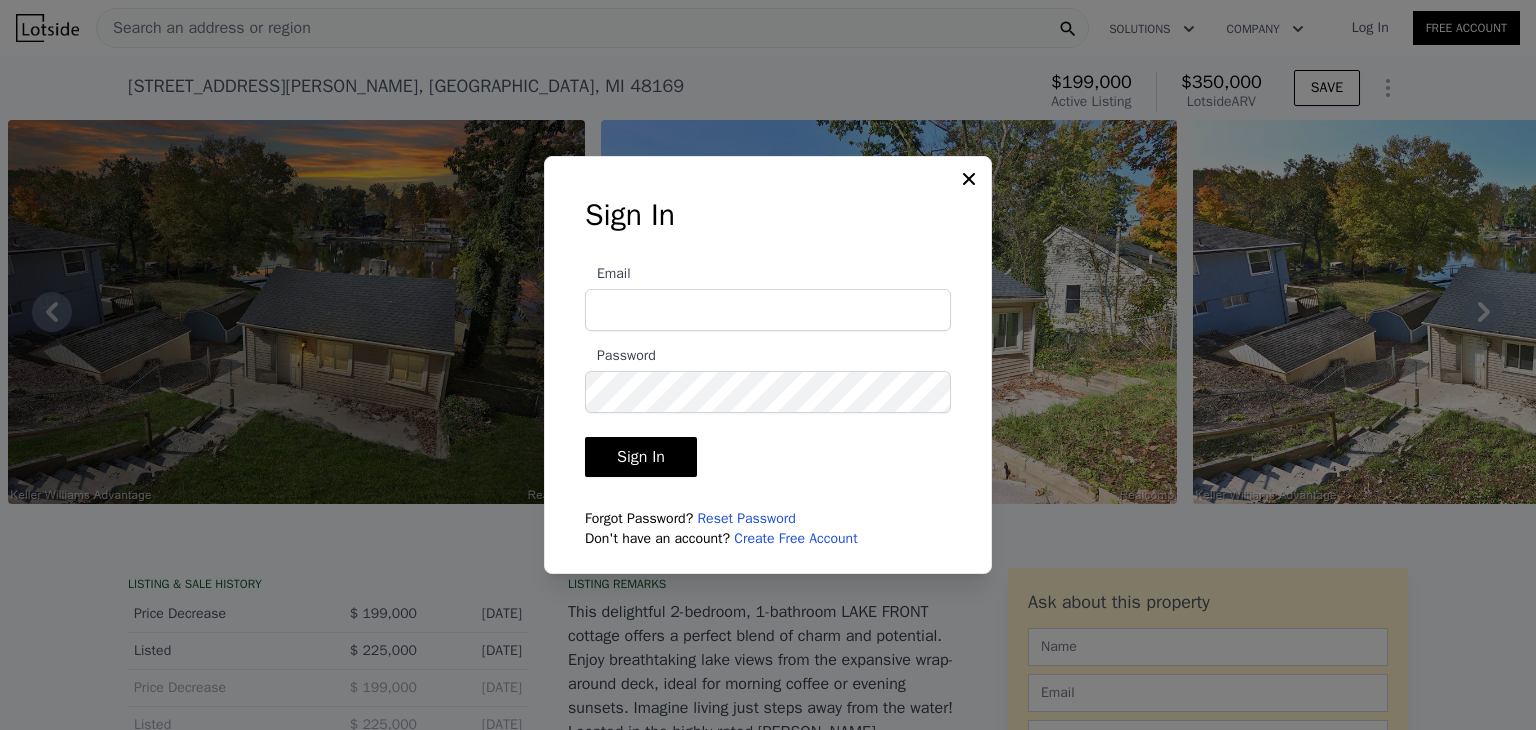 click on "Email" at bounding box center (768, 310) 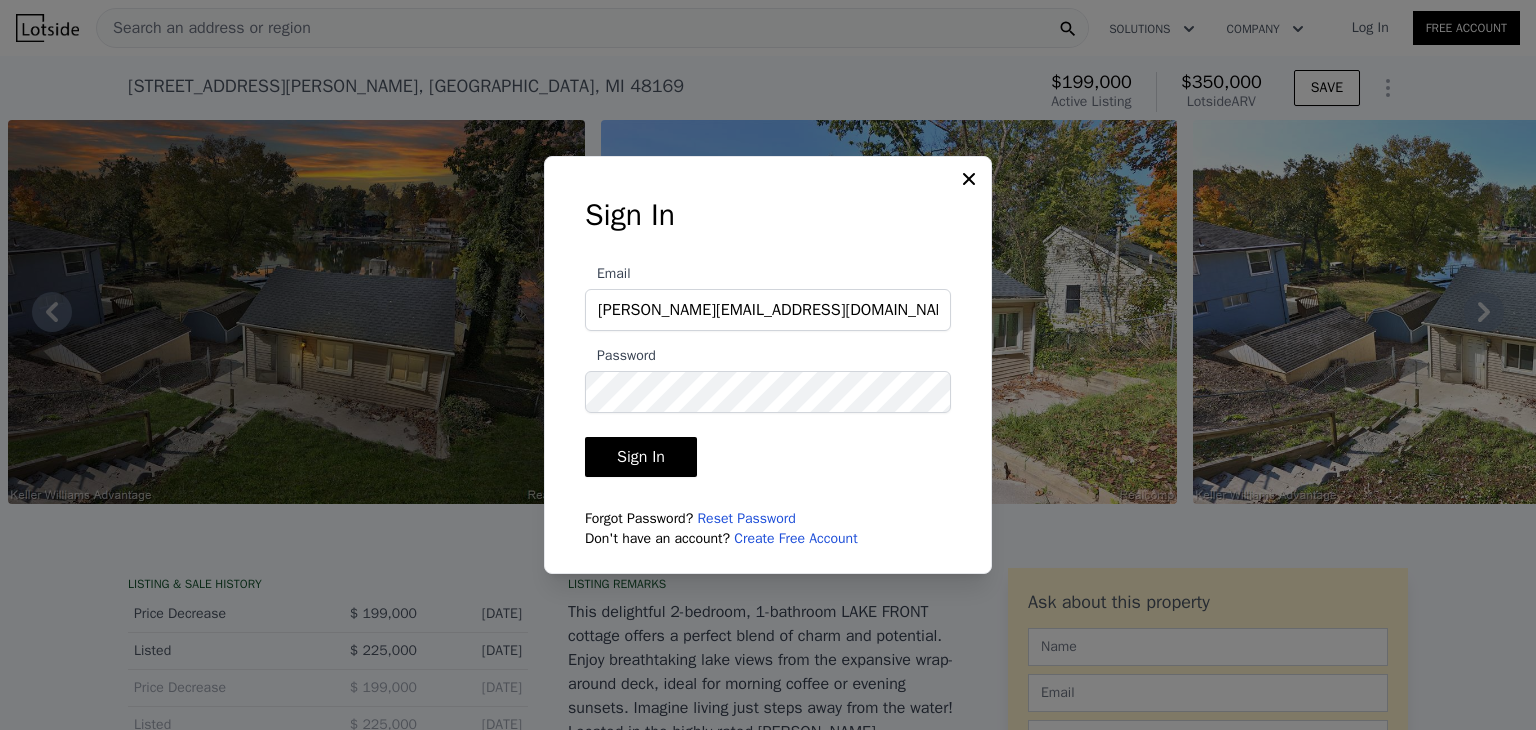click 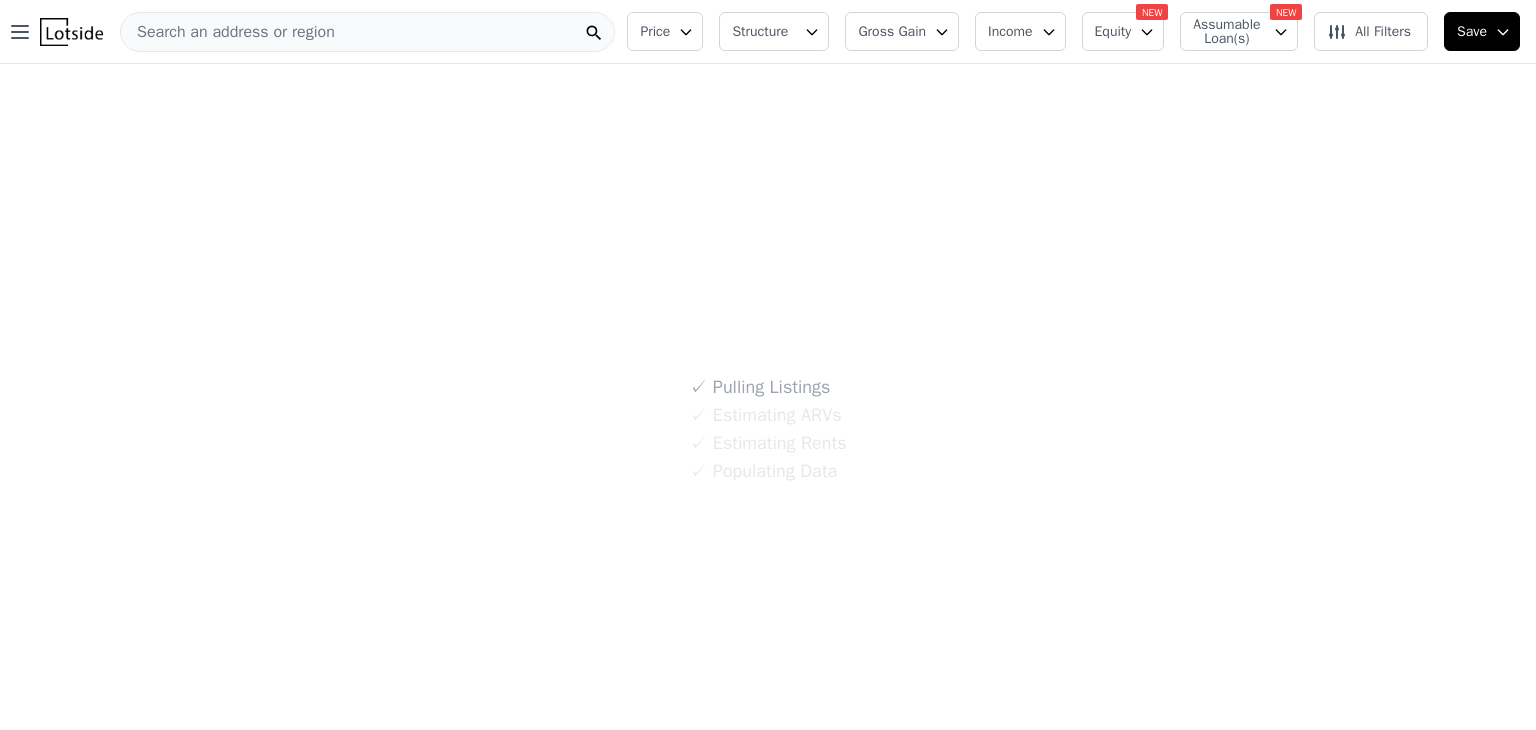 scroll, scrollTop: 0, scrollLeft: 0, axis: both 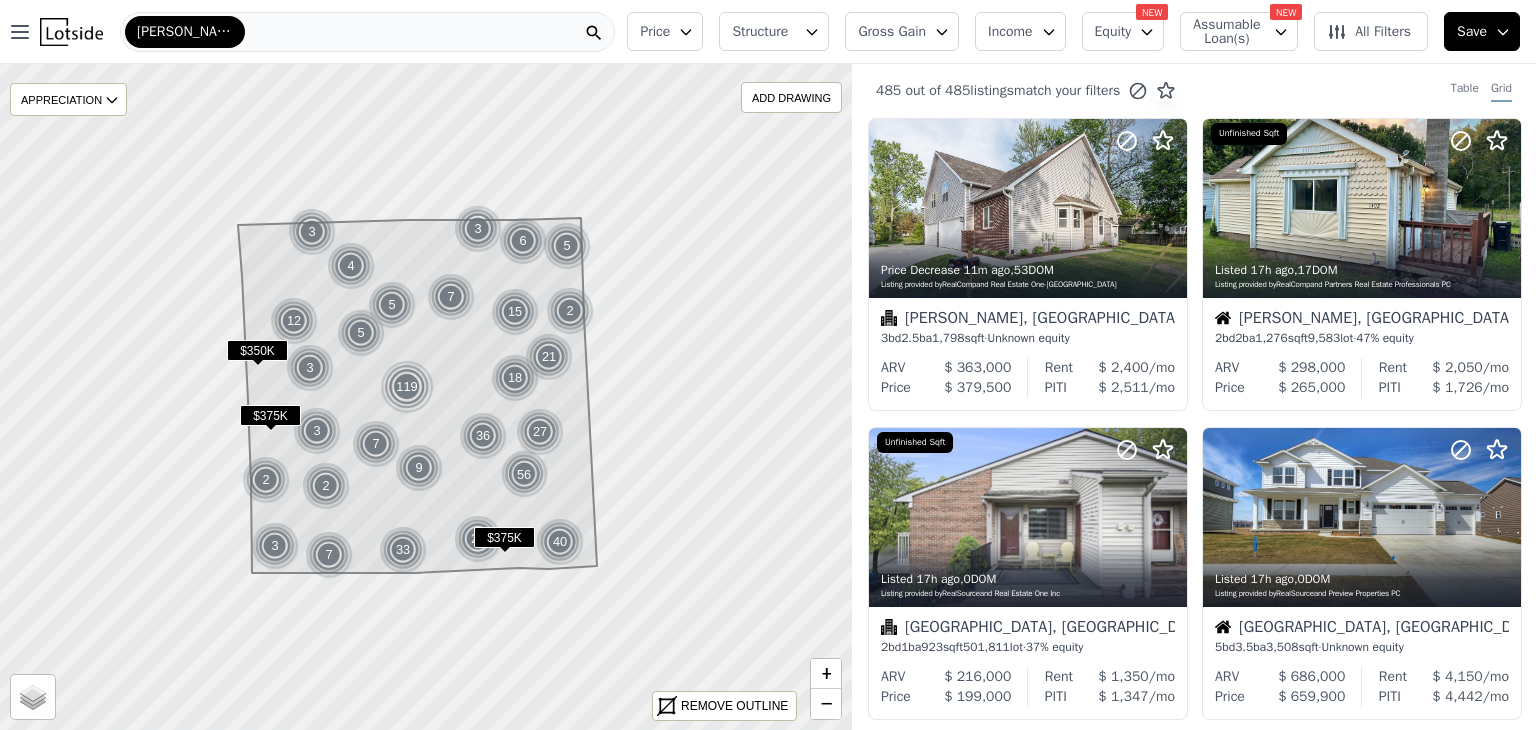 click 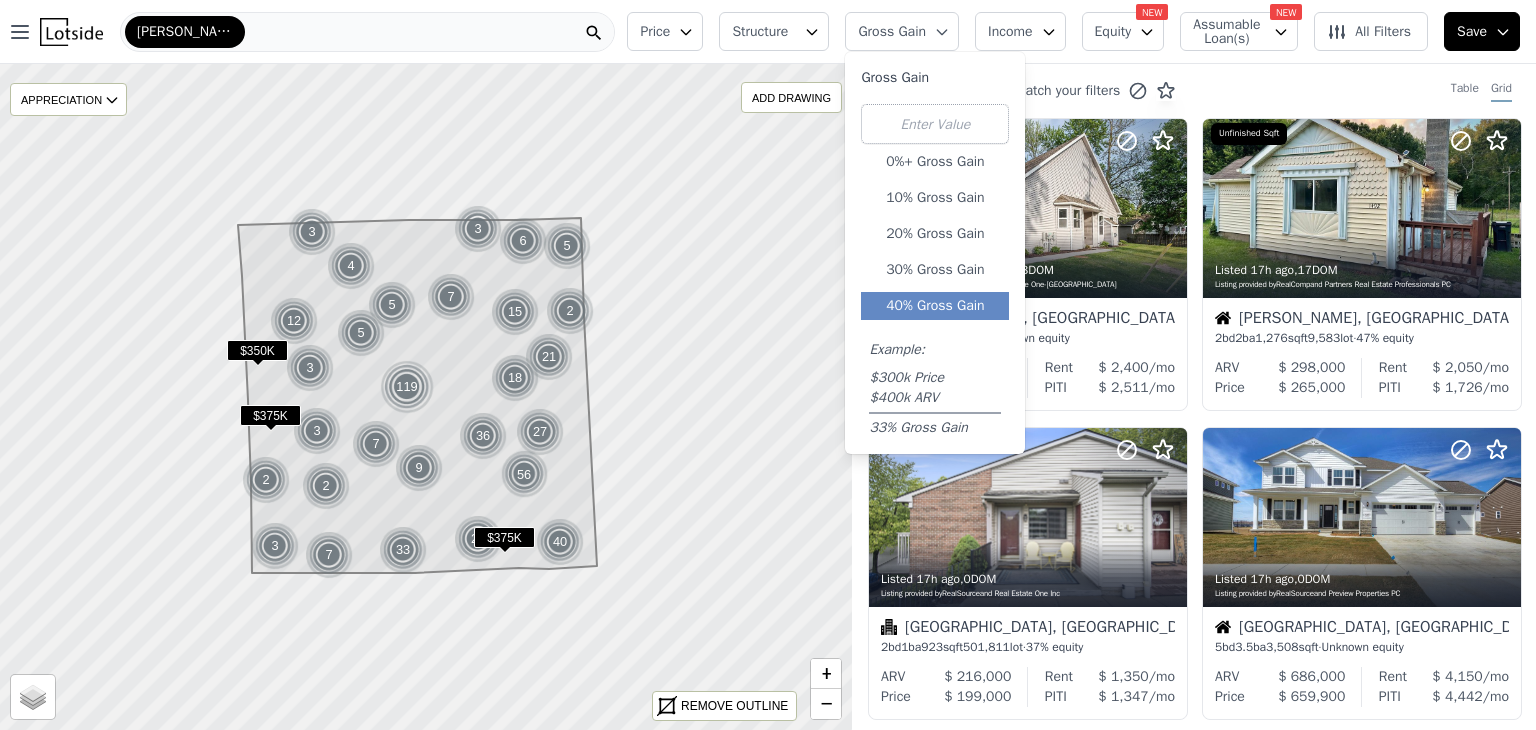 click on "40% Gross Gain" at bounding box center (935, 306) 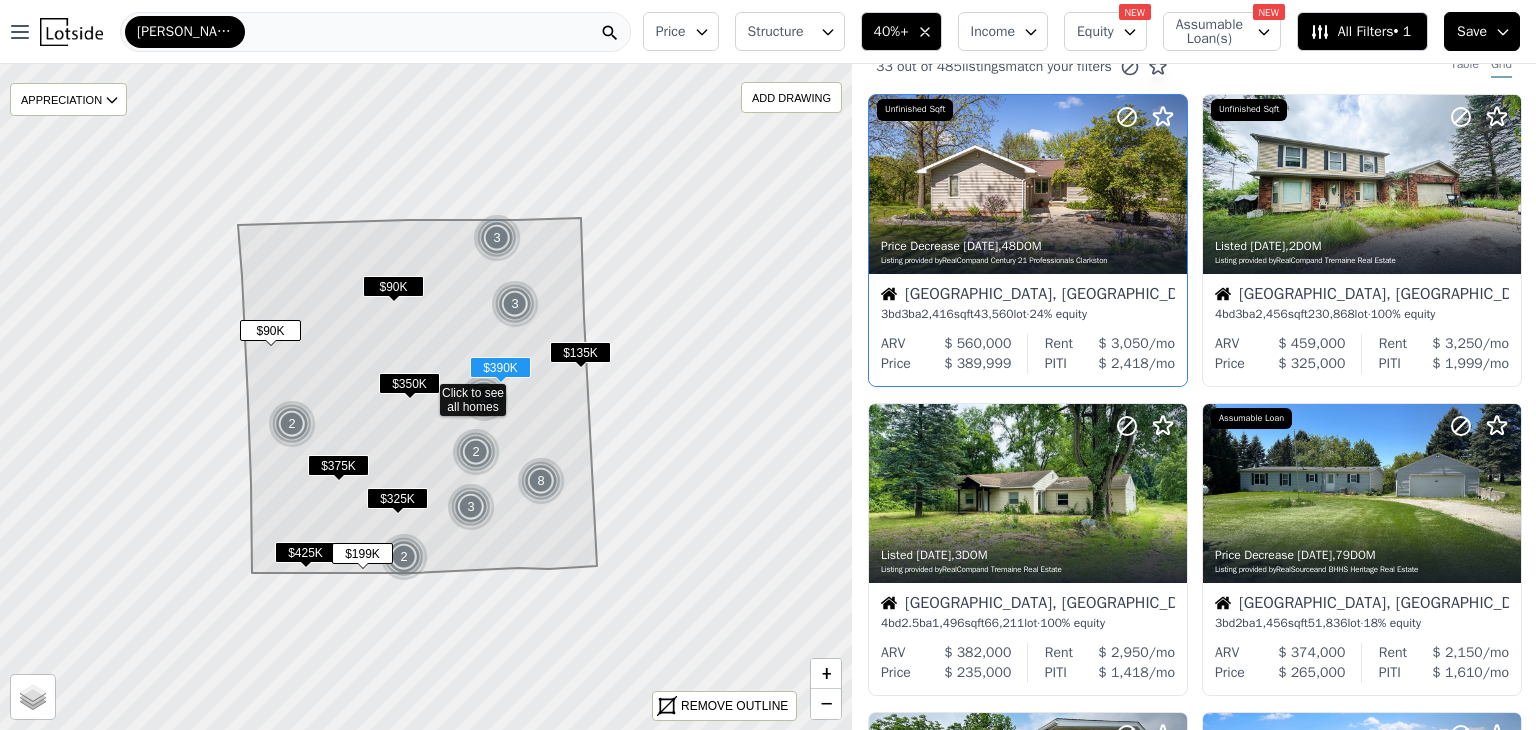 scroll, scrollTop: 0, scrollLeft: 0, axis: both 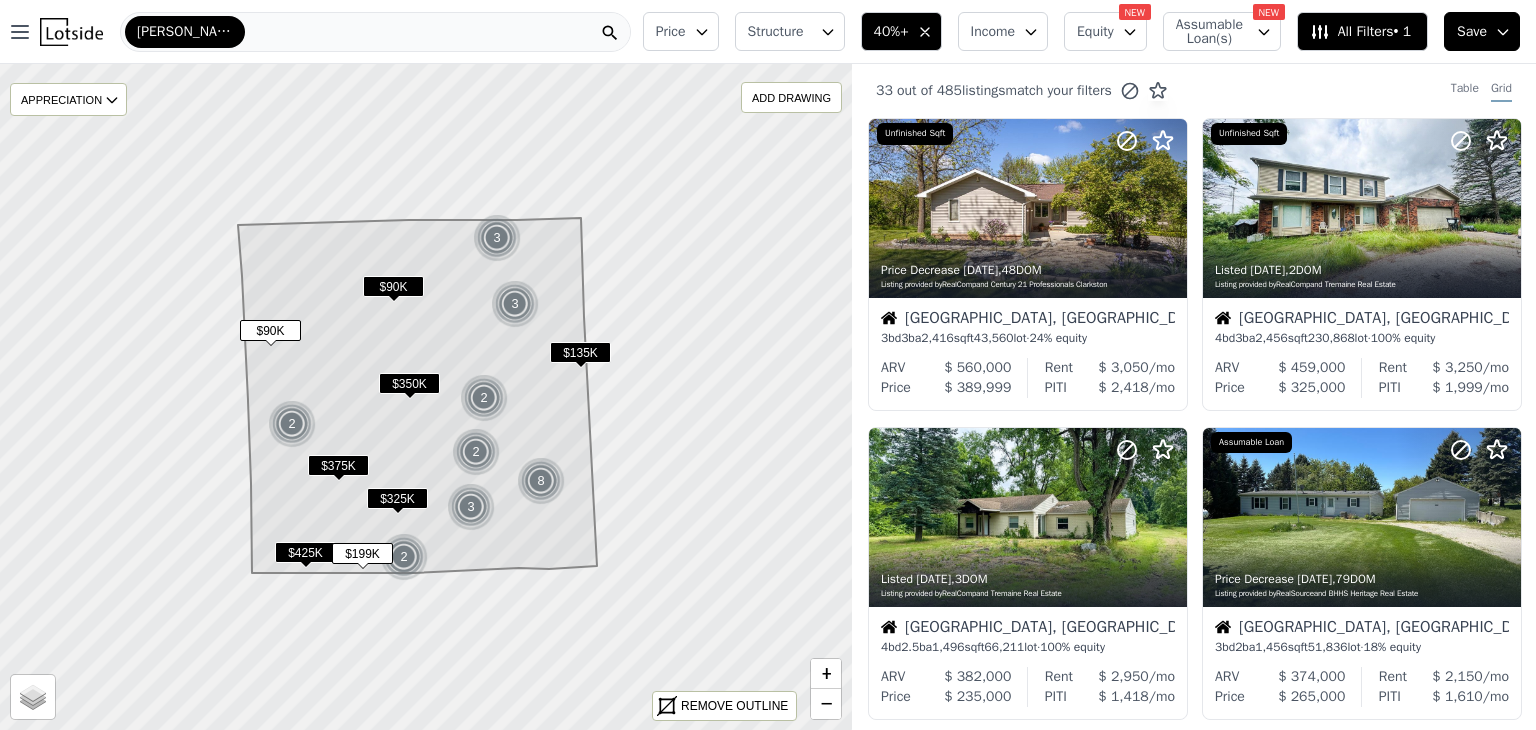 click 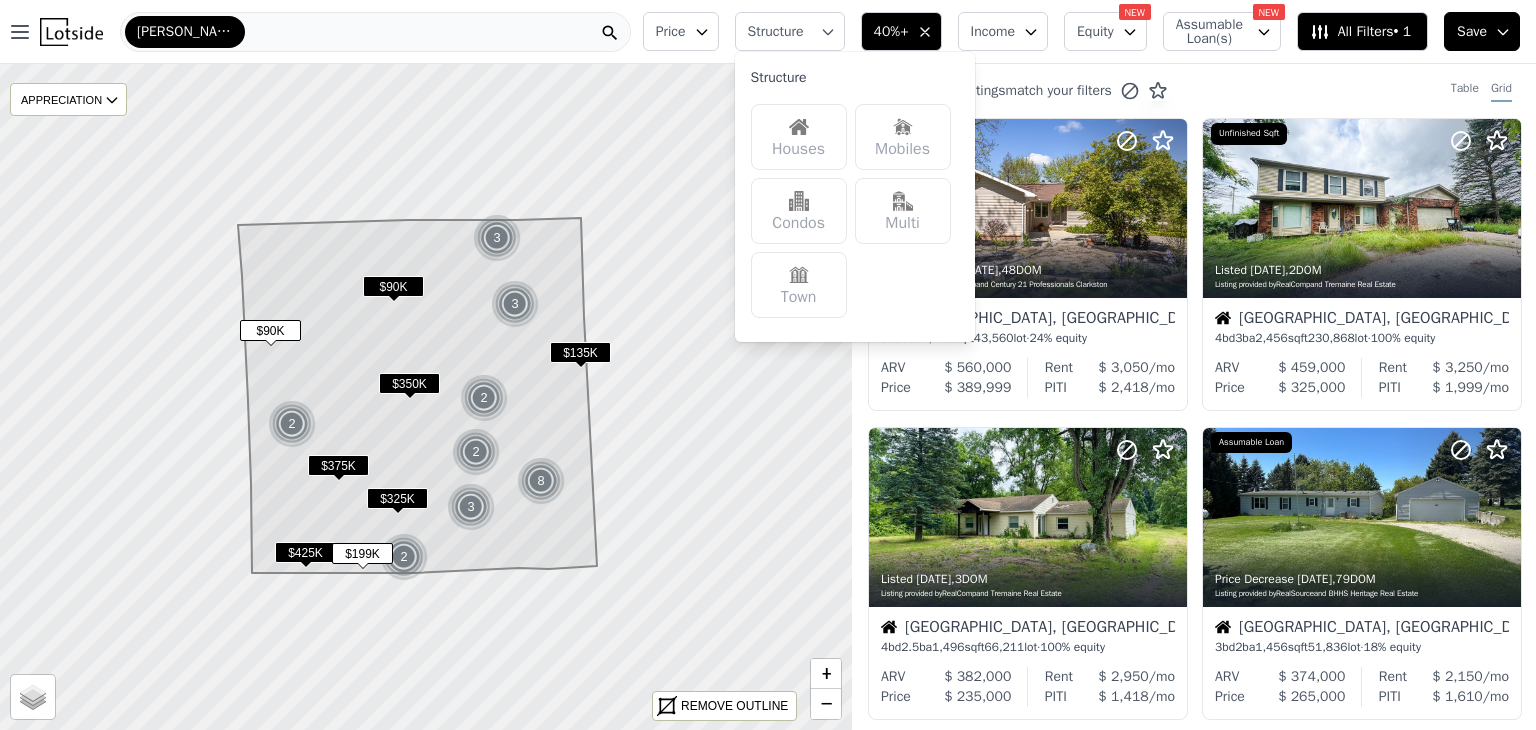 click on "Houses" at bounding box center (799, 137) 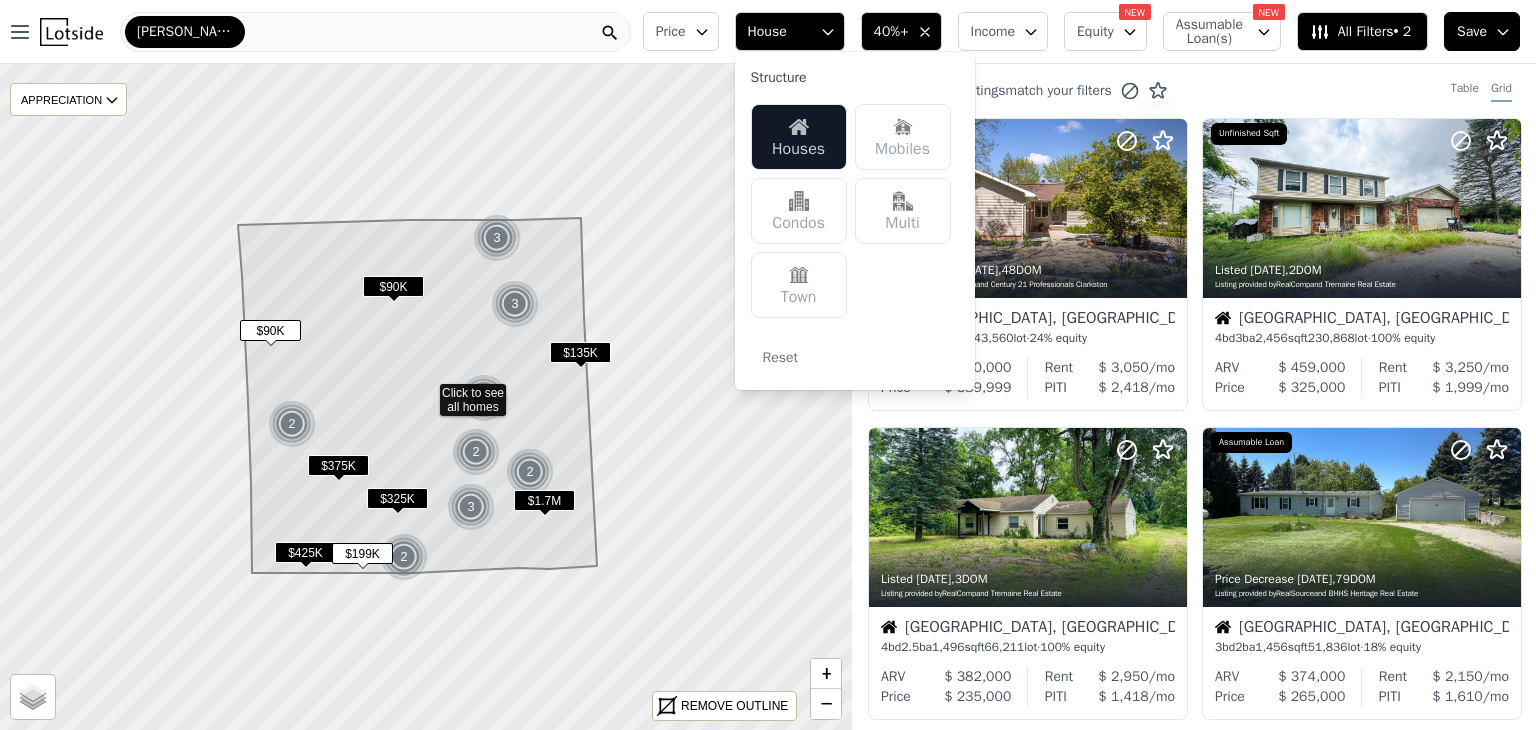 click on "Multi" at bounding box center (903, 211) 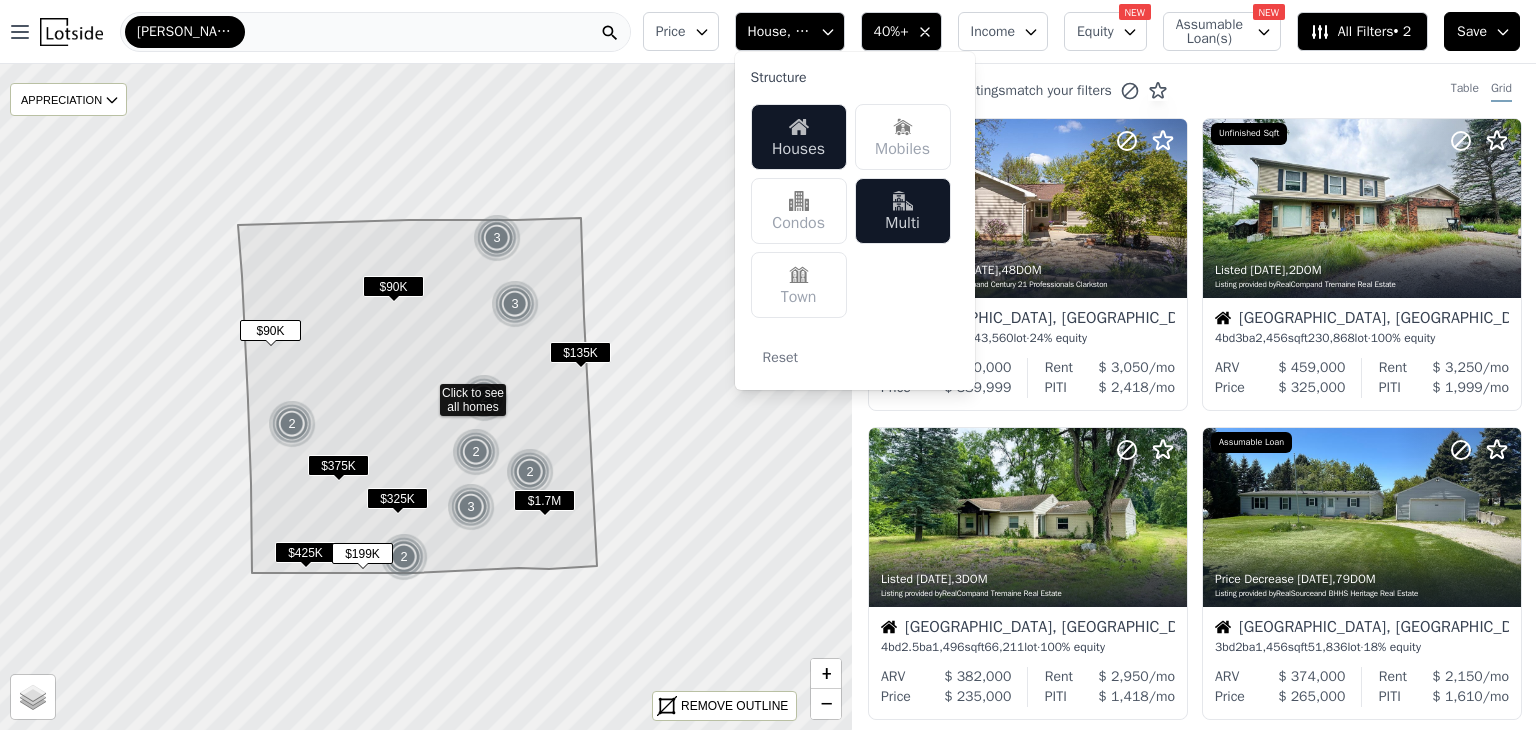 click on "27   out of   485  listings  match your filters Table Grid" at bounding box center (1194, 91) 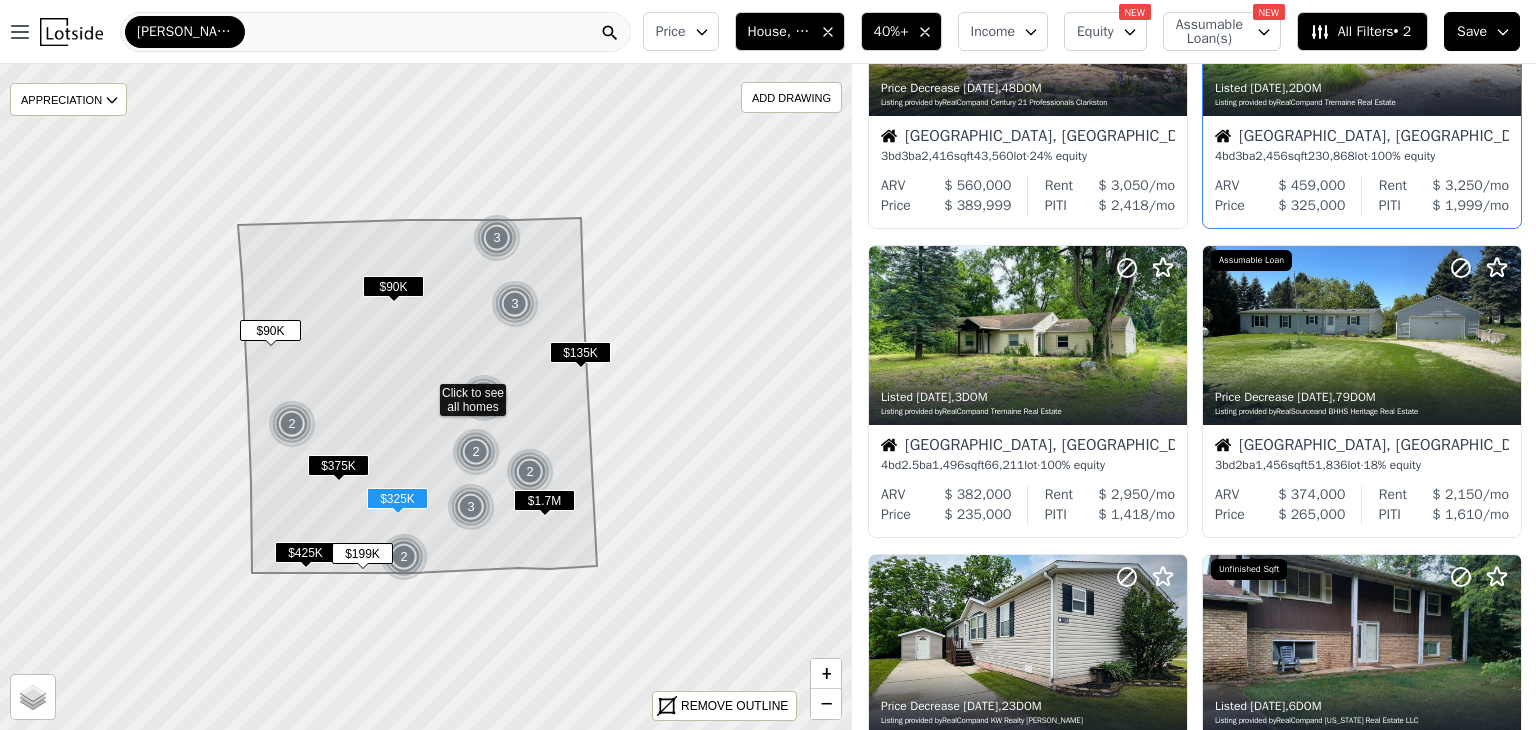 scroll, scrollTop: 186, scrollLeft: 0, axis: vertical 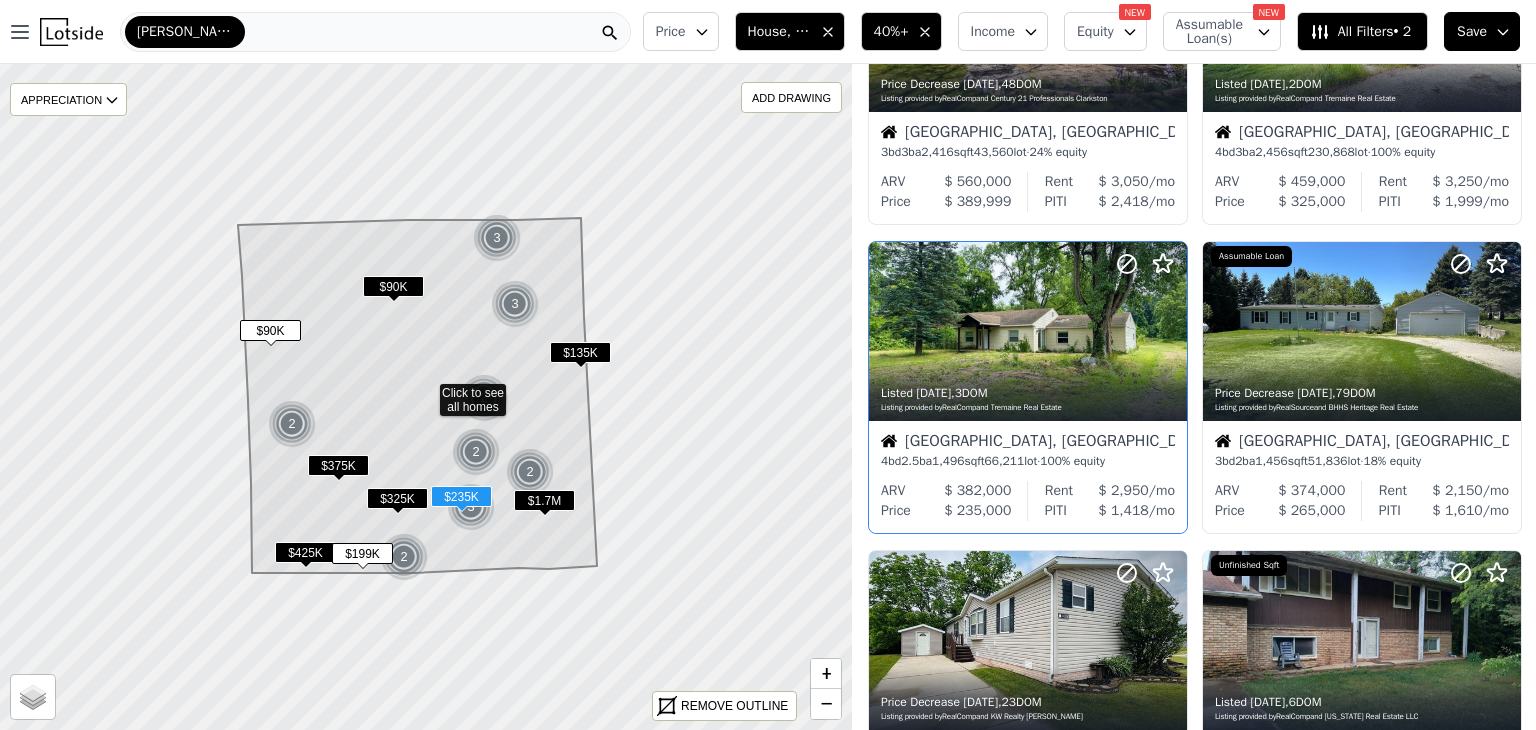 click on "ARV $ 382,000 Price $ 235,000 Rent $ 2,950 /mo PITI $ 1,418 /mo" at bounding box center [1028, 507] 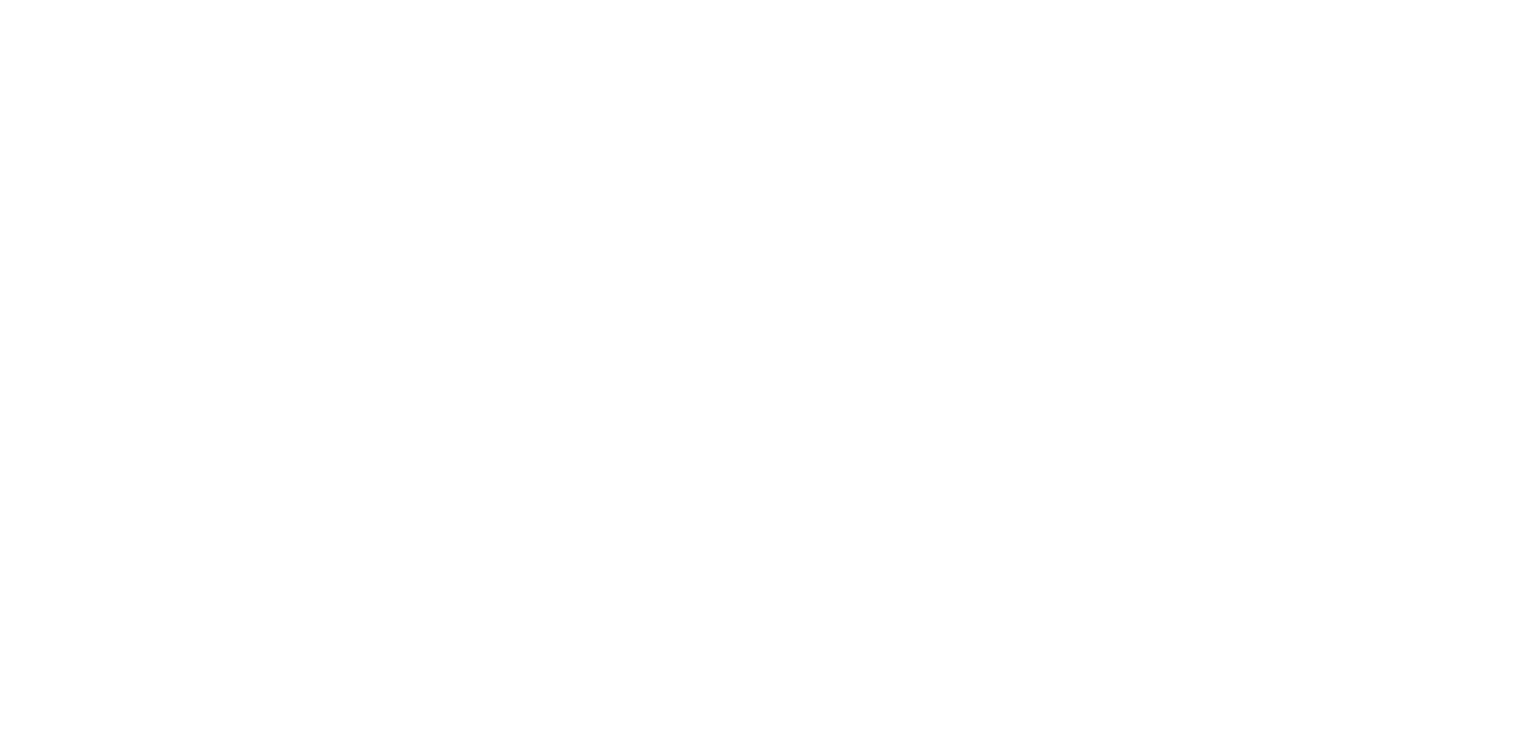 scroll, scrollTop: 0, scrollLeft: 0, axis: both 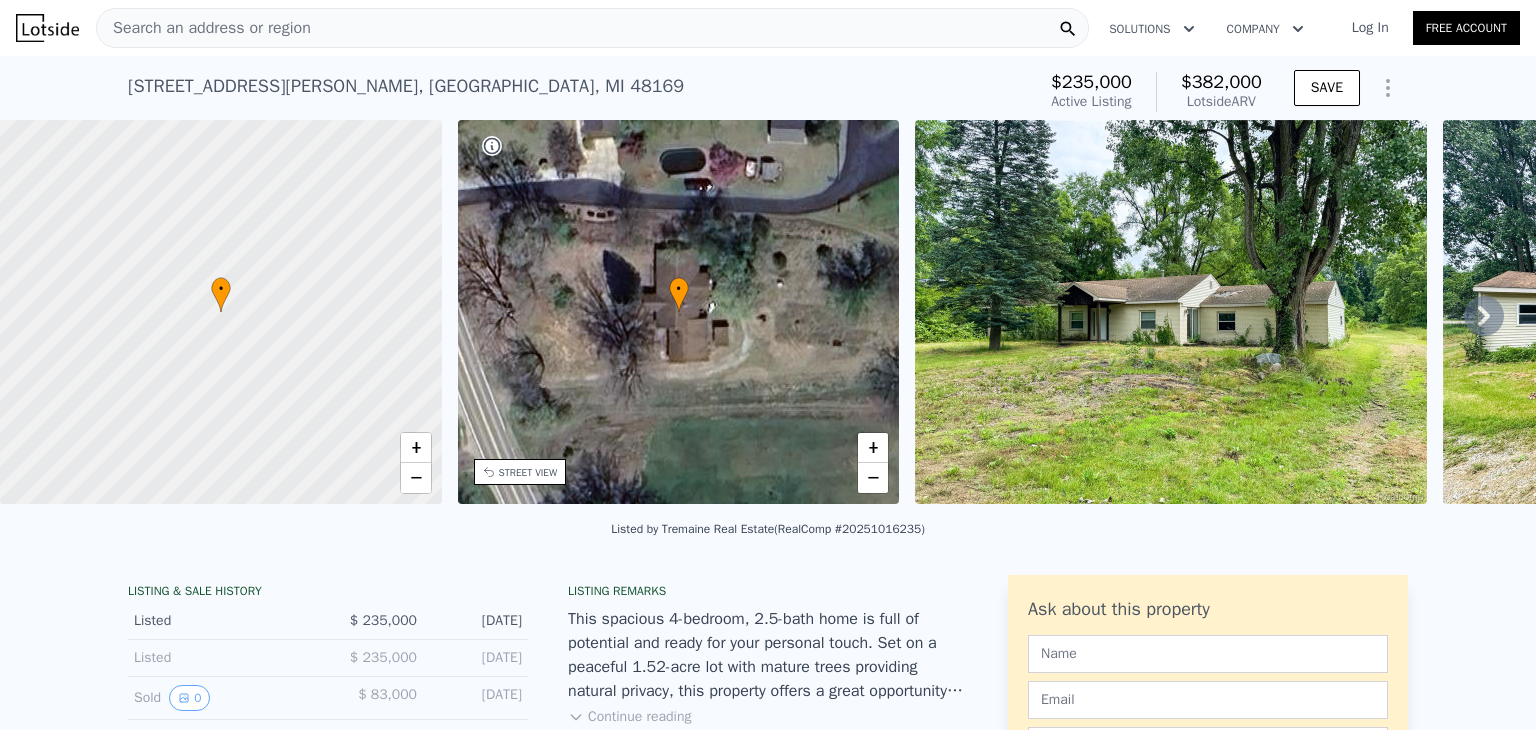 click 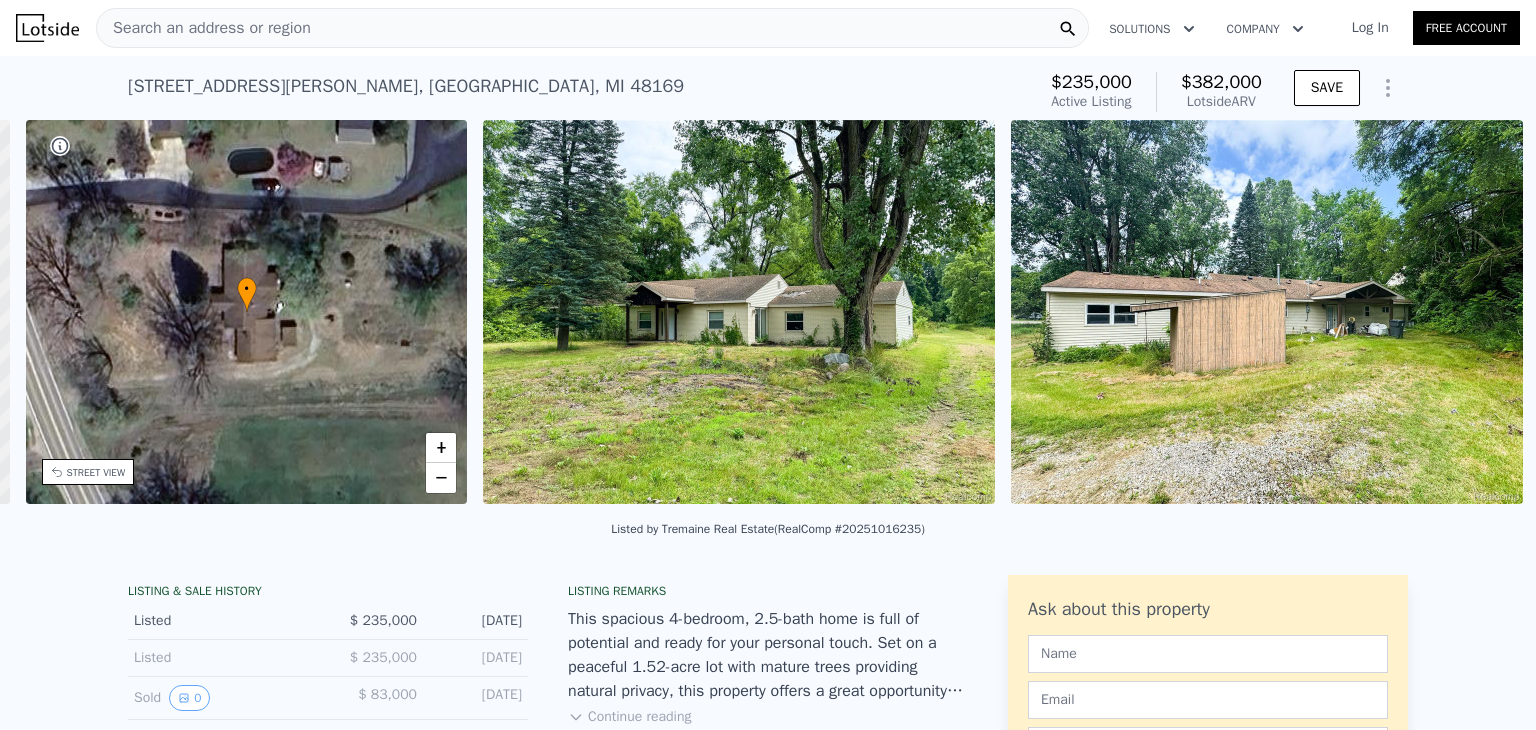 scroll, scrollTop: 0, scrollLeft: 465, axis: horizontal 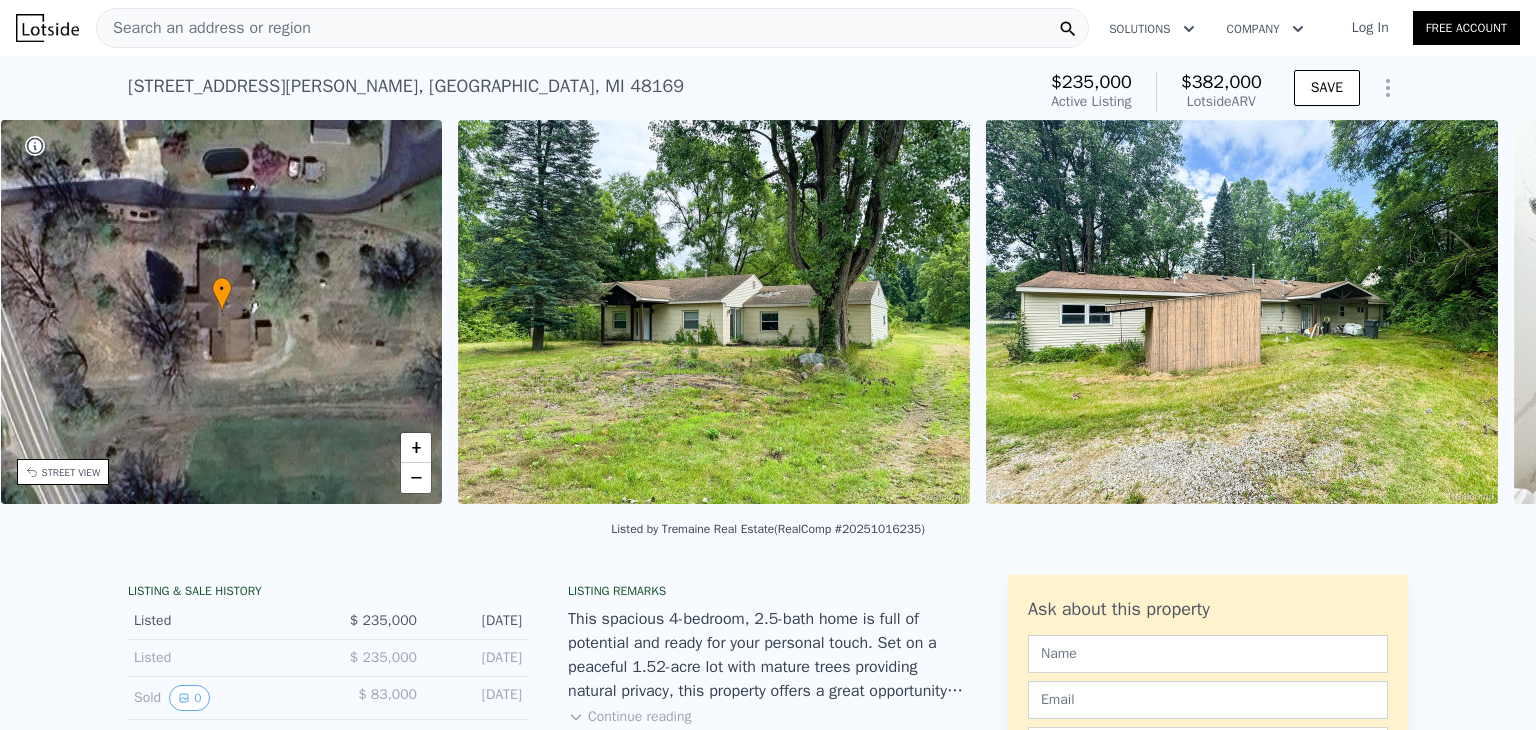 click at bounding box center [1242, 312] 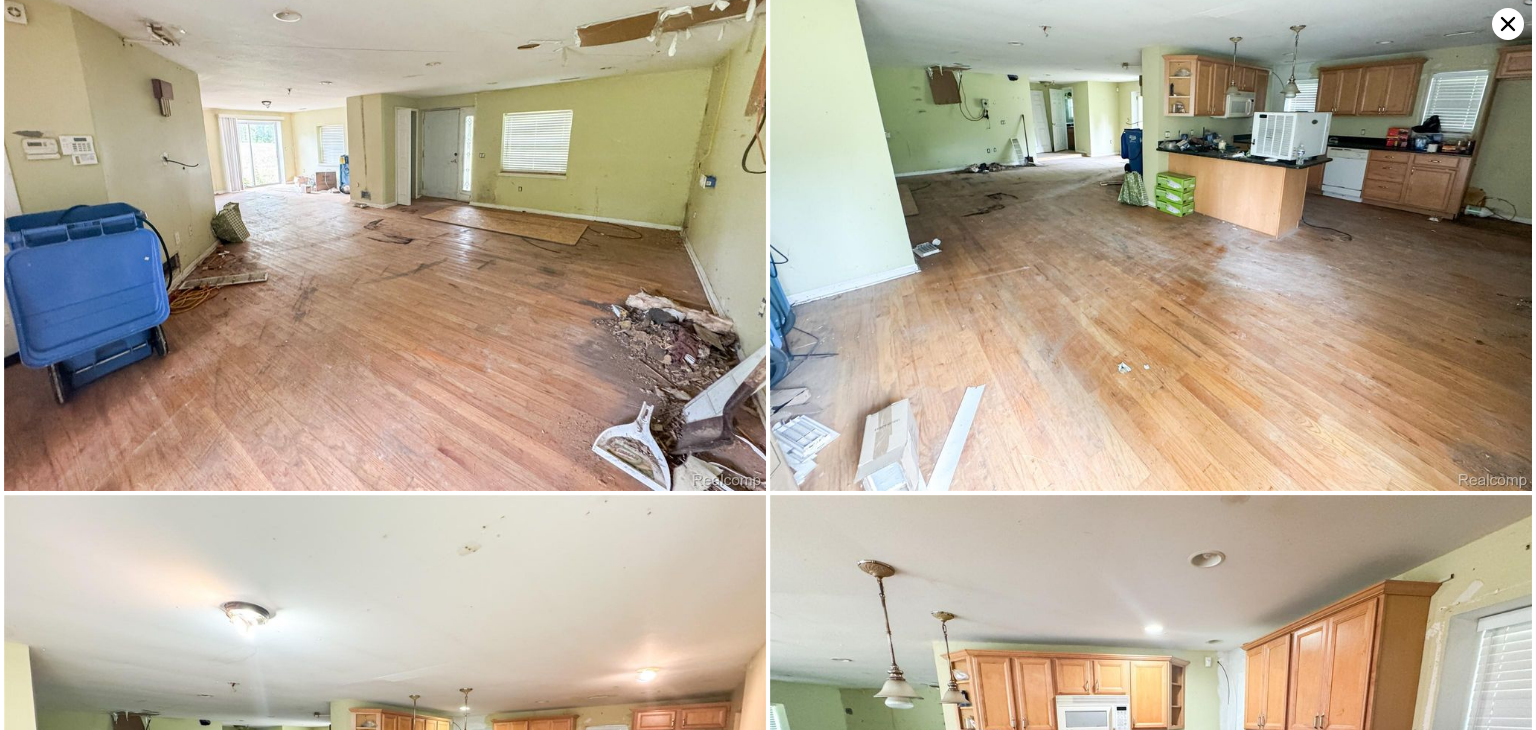 scroll, scrollTop: 1450, scrollLeft: 0, axis: vertical 